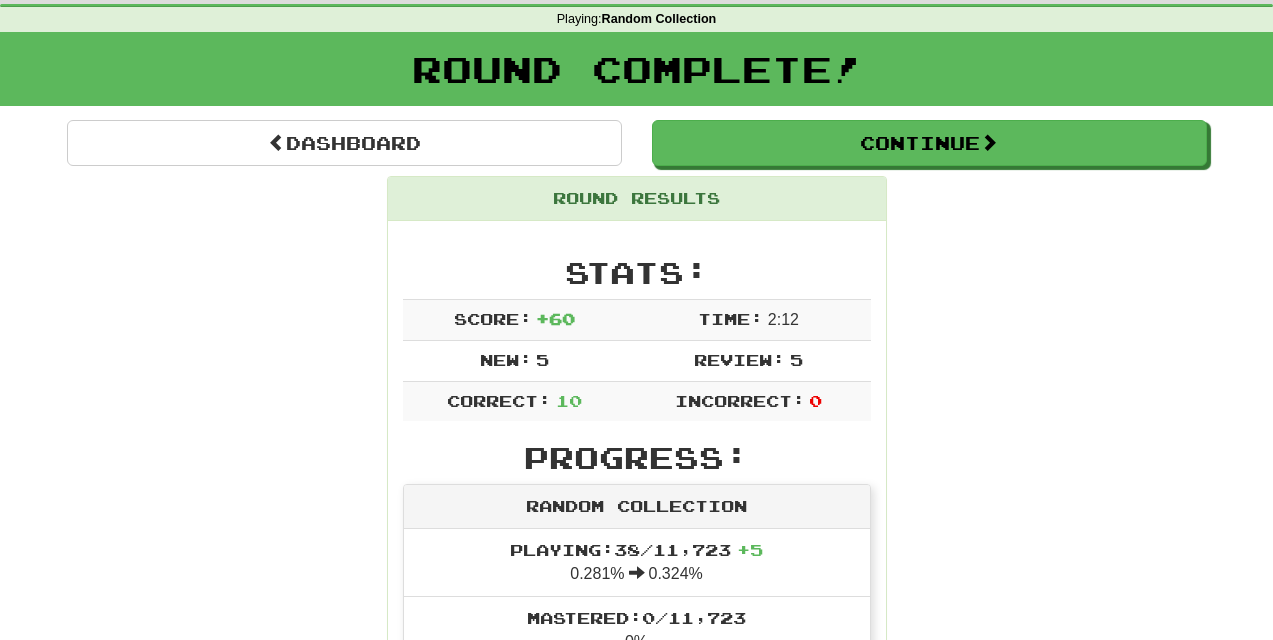 scroll, scrollTop: 0, scrollLeft: 0, axis: both 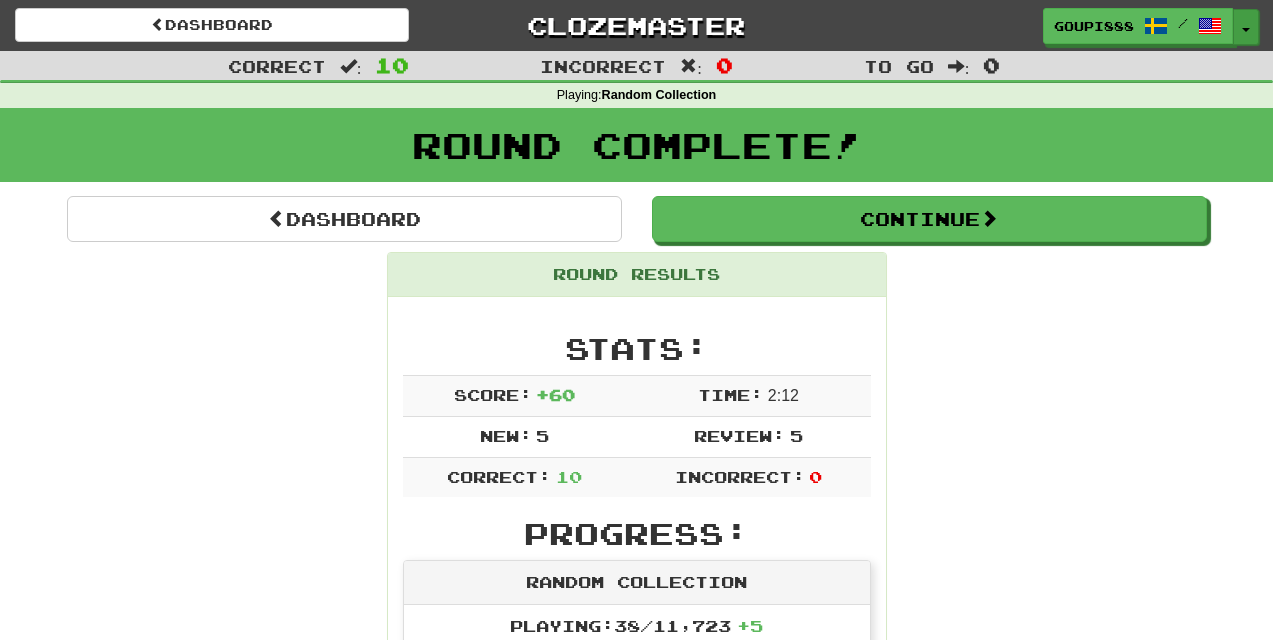 click at bounding box center [1246, 30] 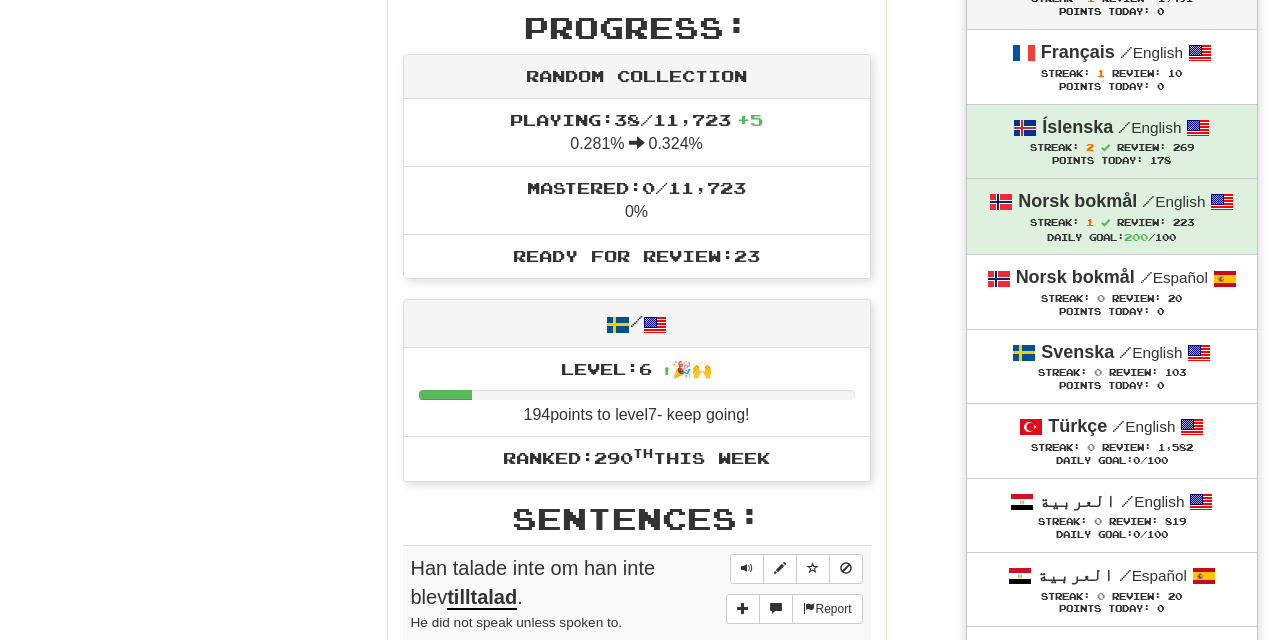 scroll, scrollTop: 510, scrollLeft: 0, axis: vertical 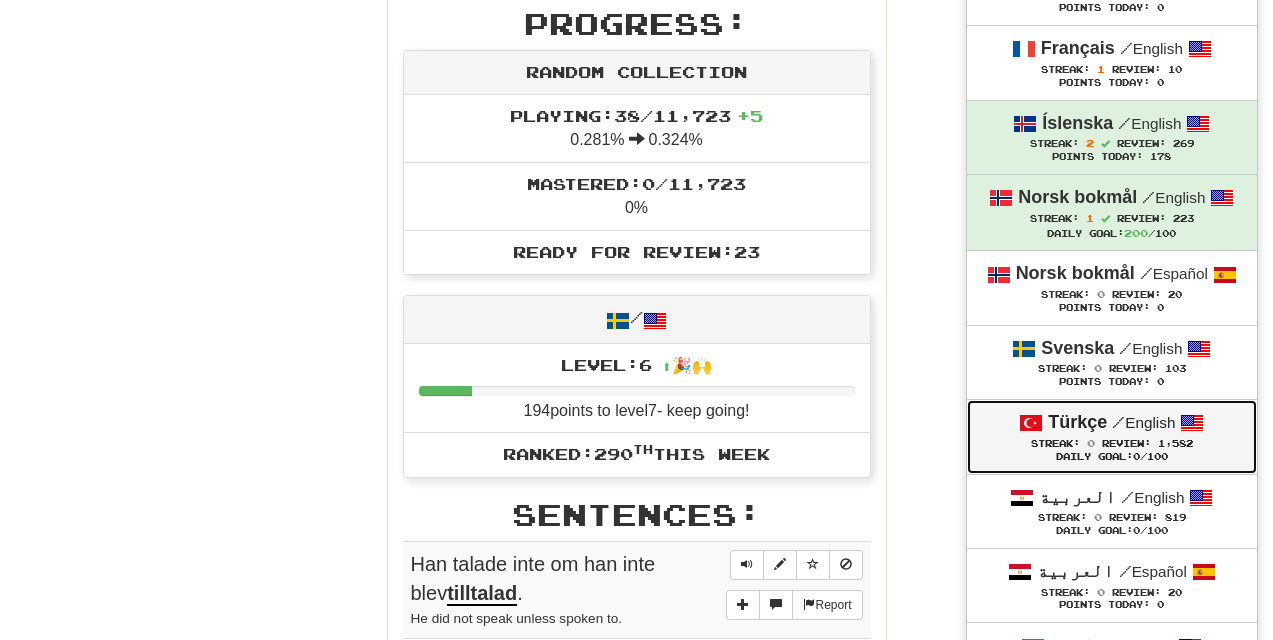 click on "Türkçe" at bounding box center [1077, 422] 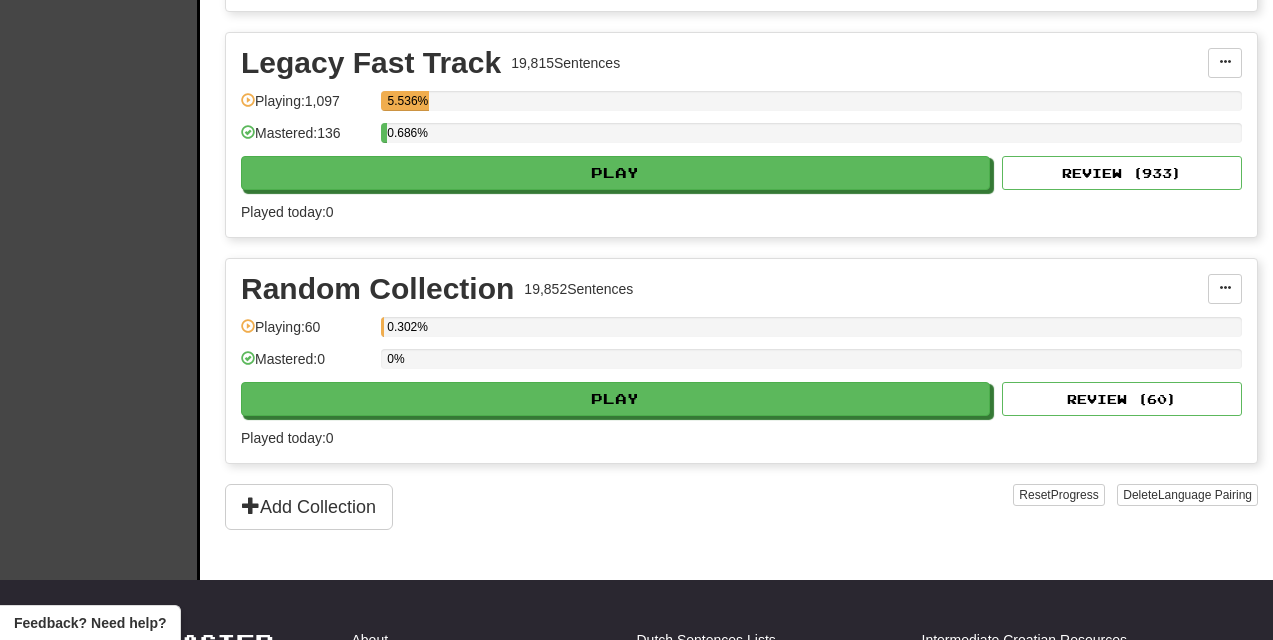 scroll, scrollTop: 1789, scrollLeft: 0, axis: vertical 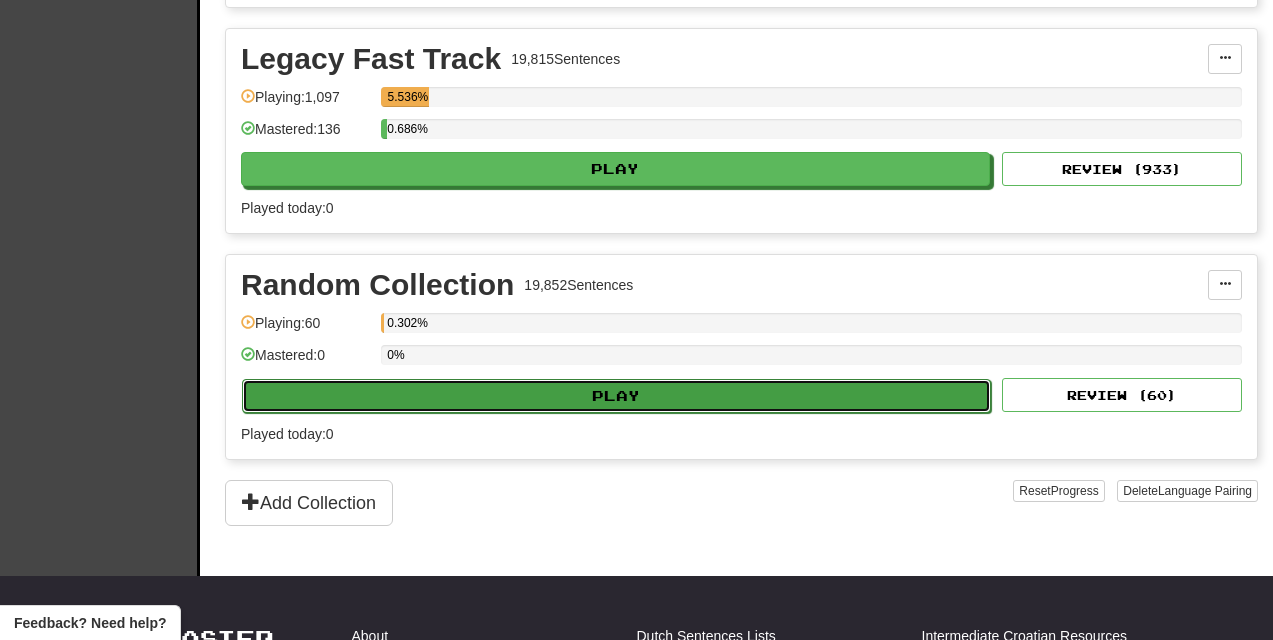 click on "Play" 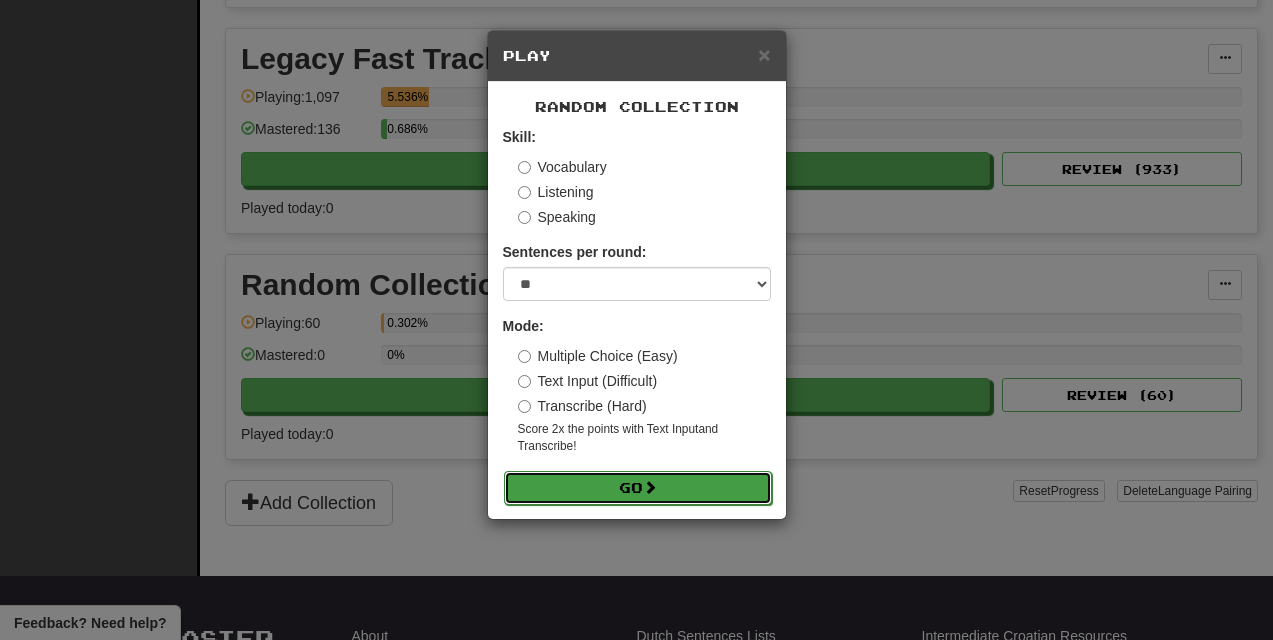 click on "Go" at bounding box center [638, 488] 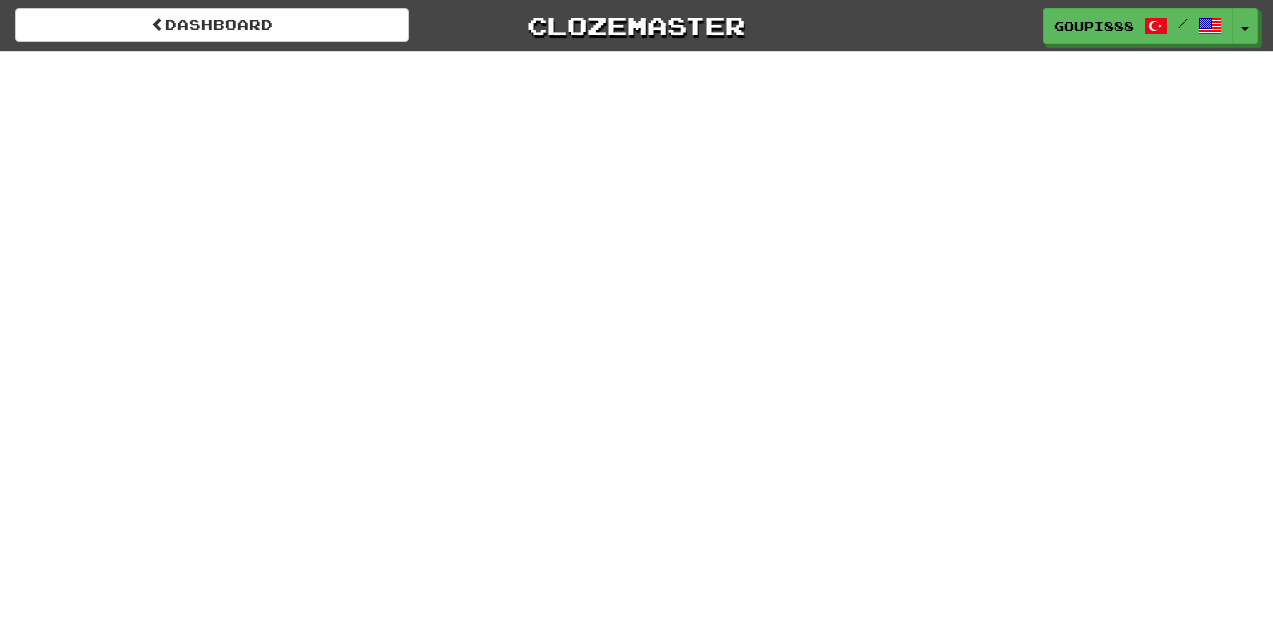 scroll, scrollTop: 0, scrollLeft: 0, axis: both 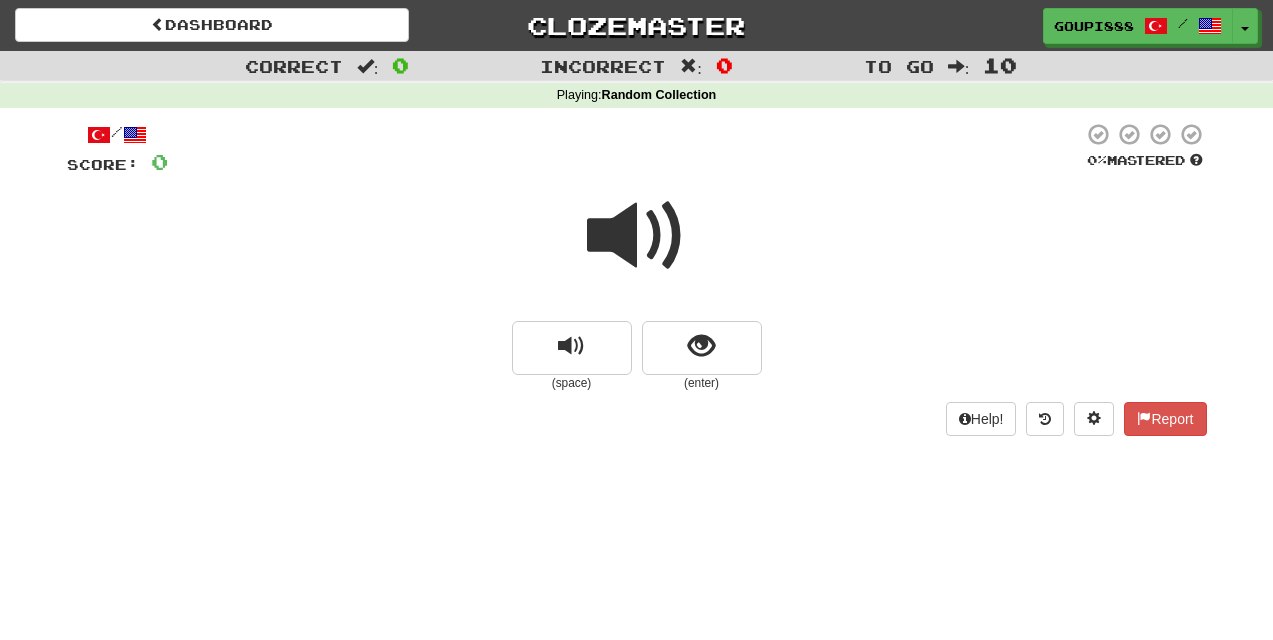 click at bounding box center (637, 236) 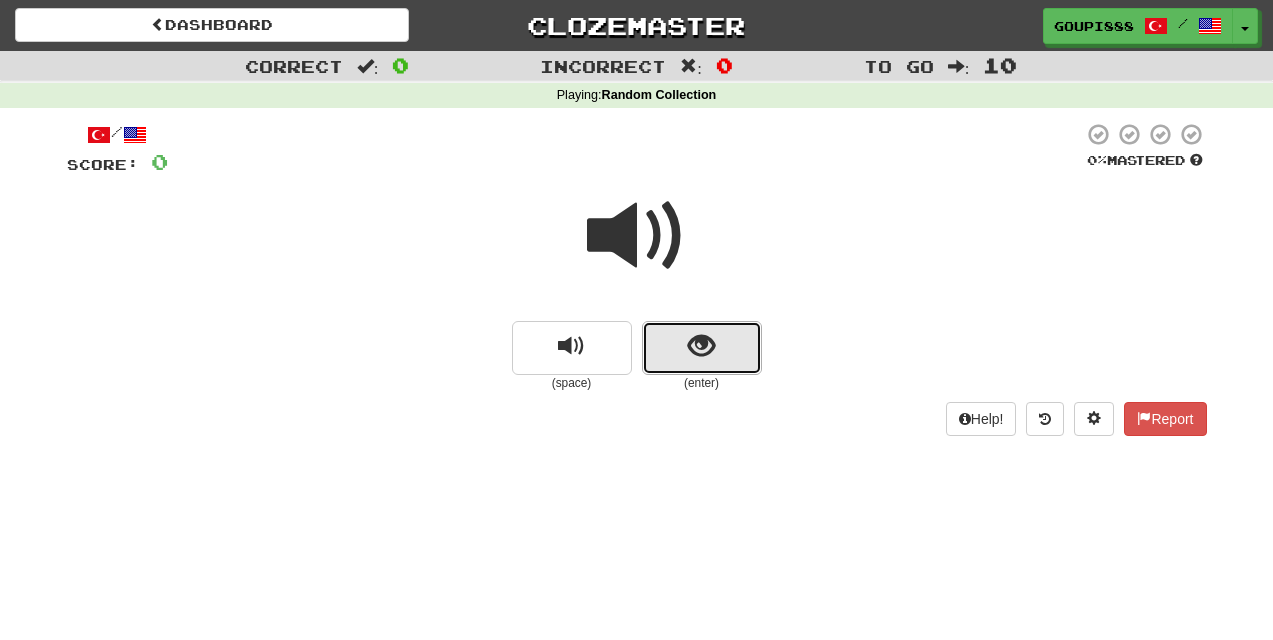 click at bounding box center [701, 346] 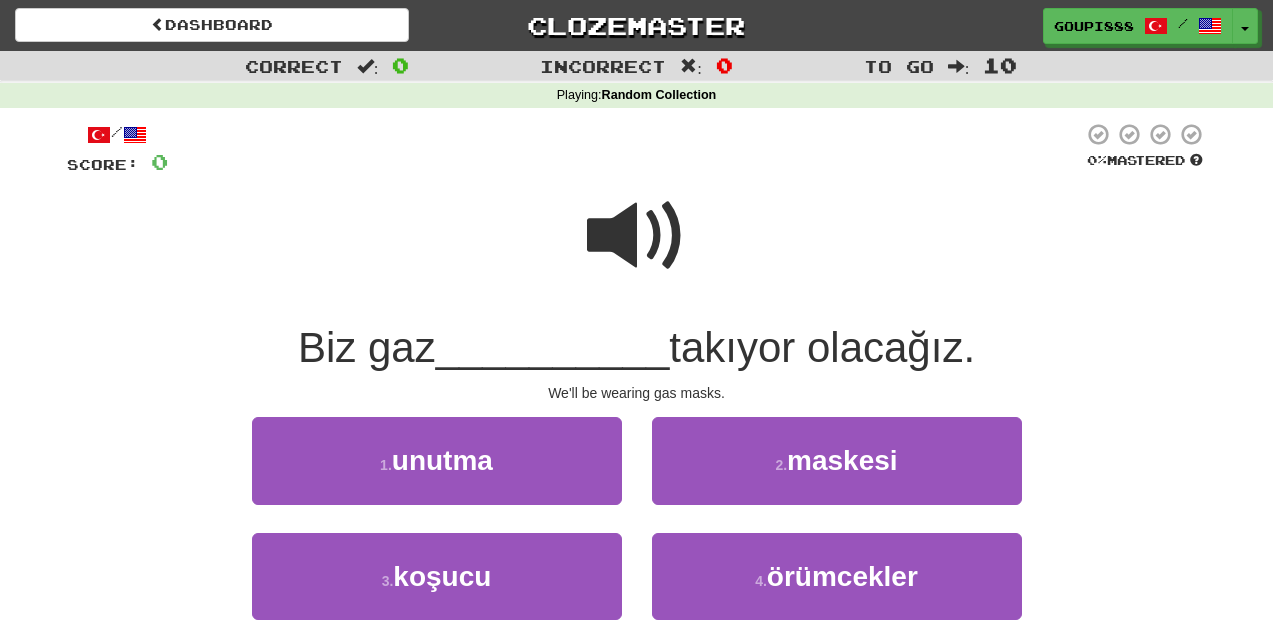 click at bounding box center [637, 236] 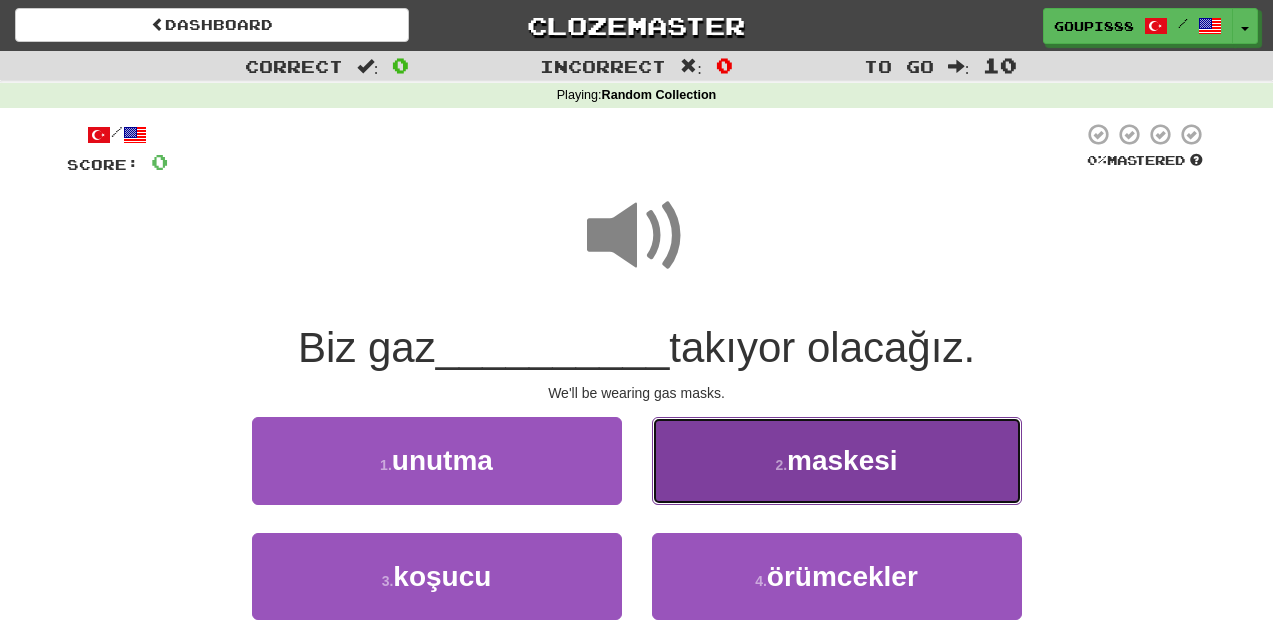 click on "2 .  maskesi" at bounding box center [837, 460] 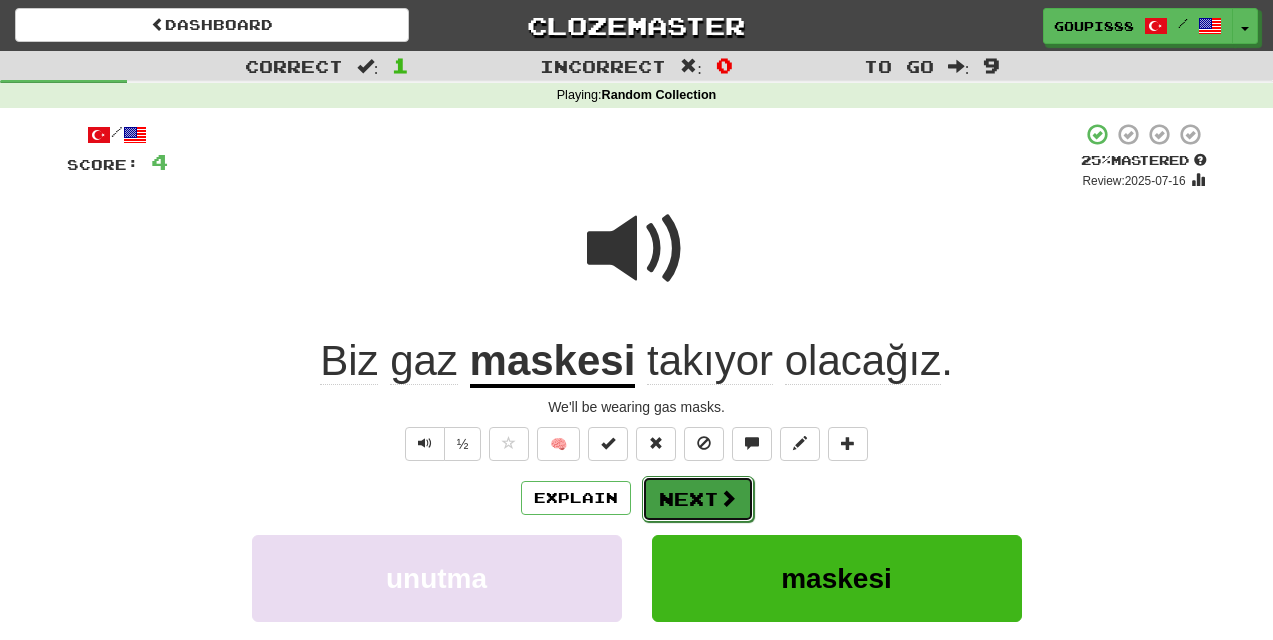 click at bounding box center [728, 498] 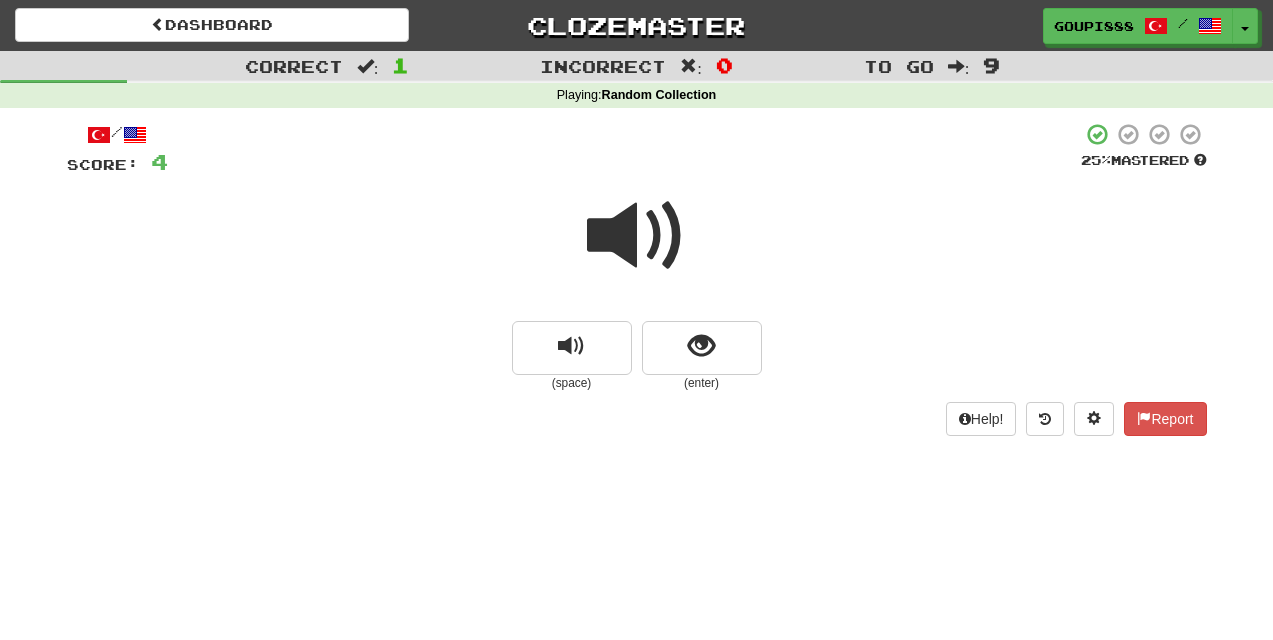 click at bounding box center [637, 236] 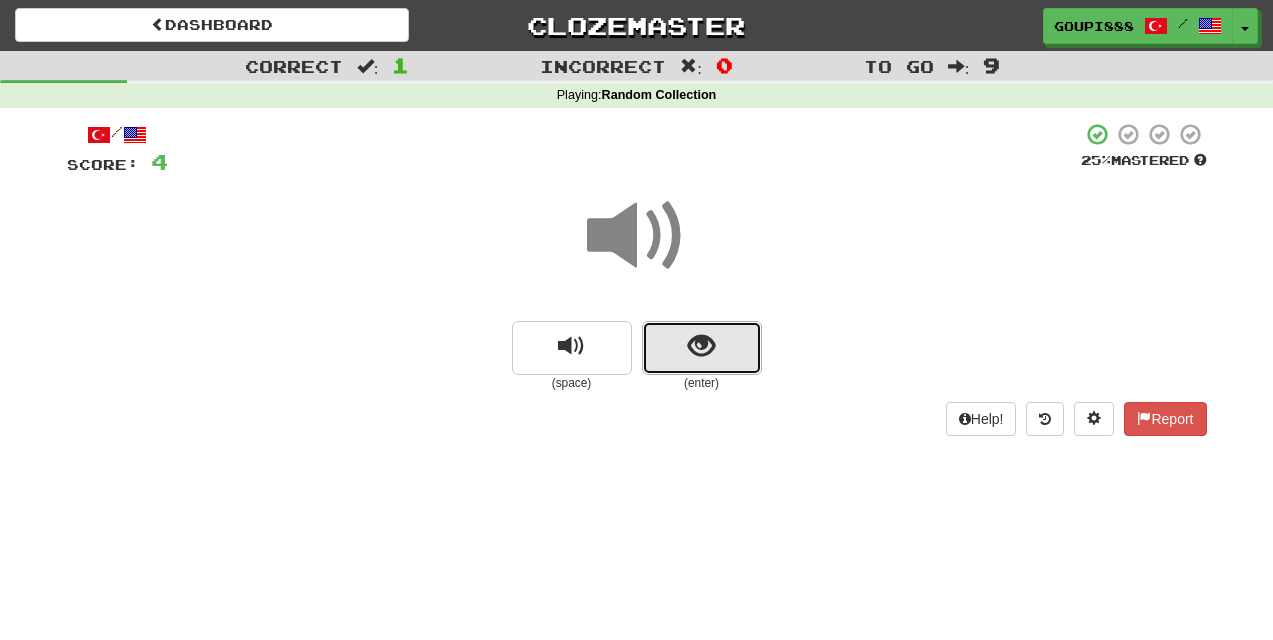 click at bounding box center [701, 346] 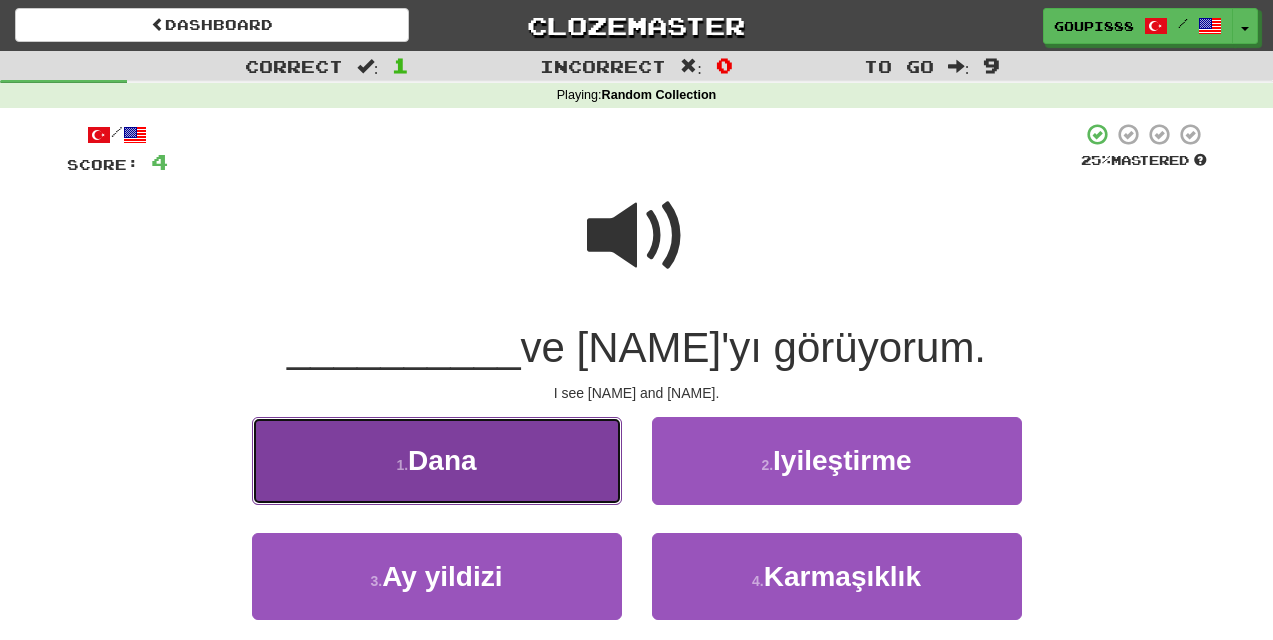 click on "1 .  Dana" at bounding box center [437, 460] 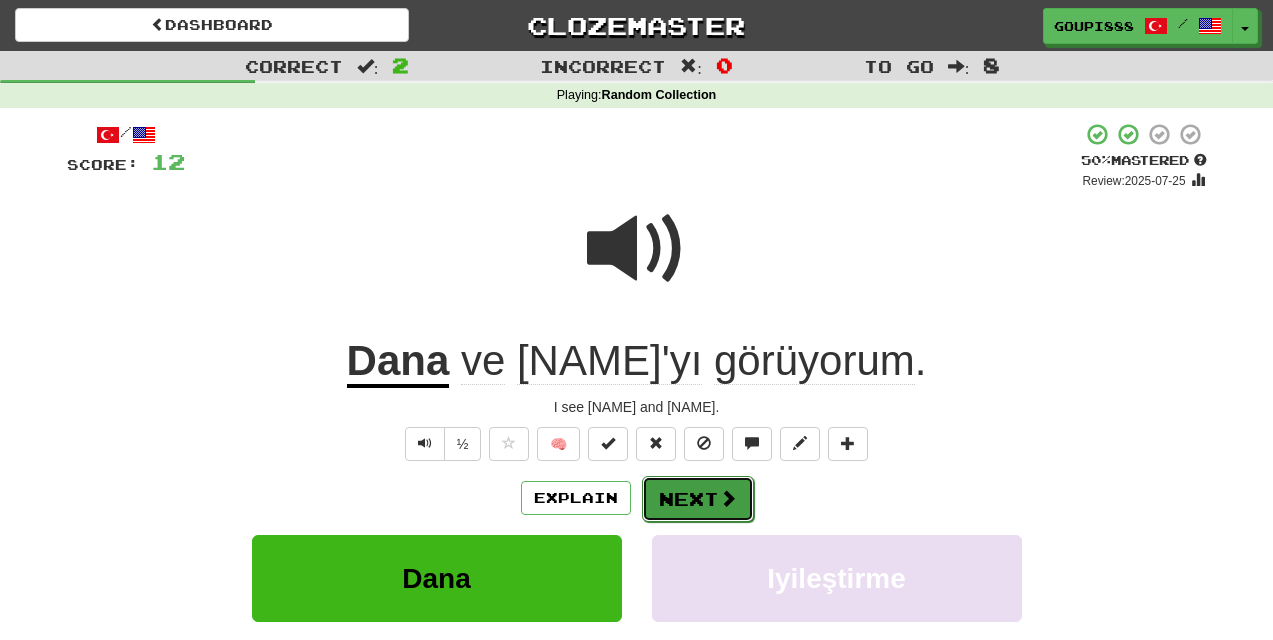 click at bounding box center [728, 498] 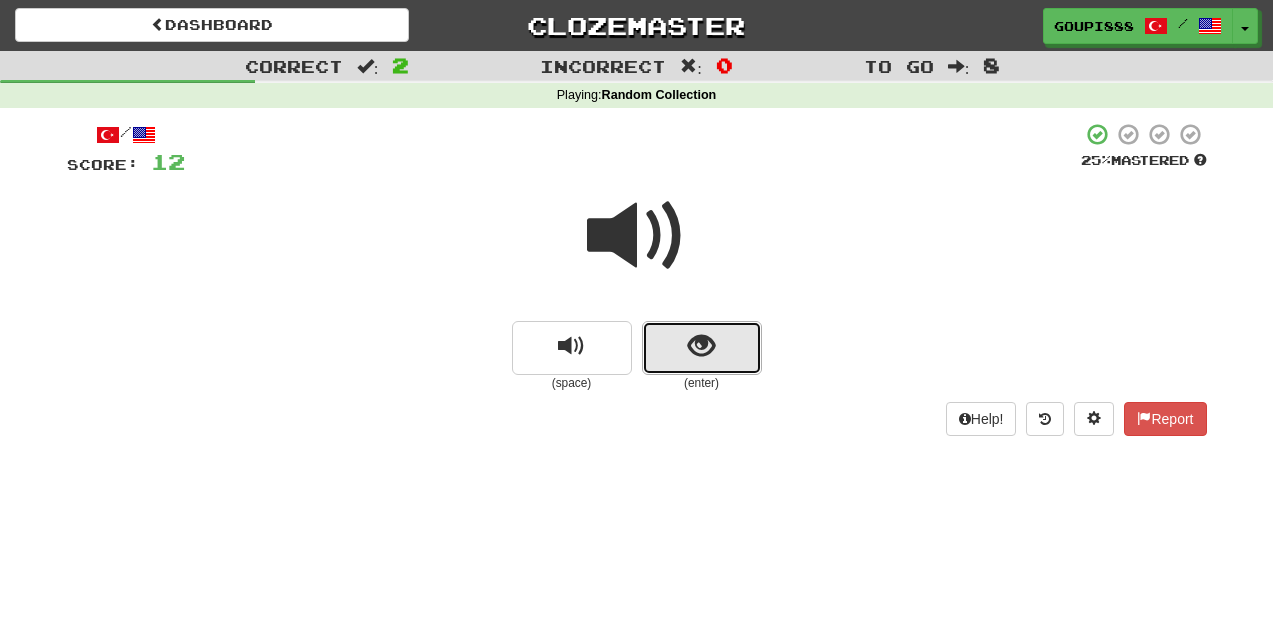 click at bounding box center [701, 346] 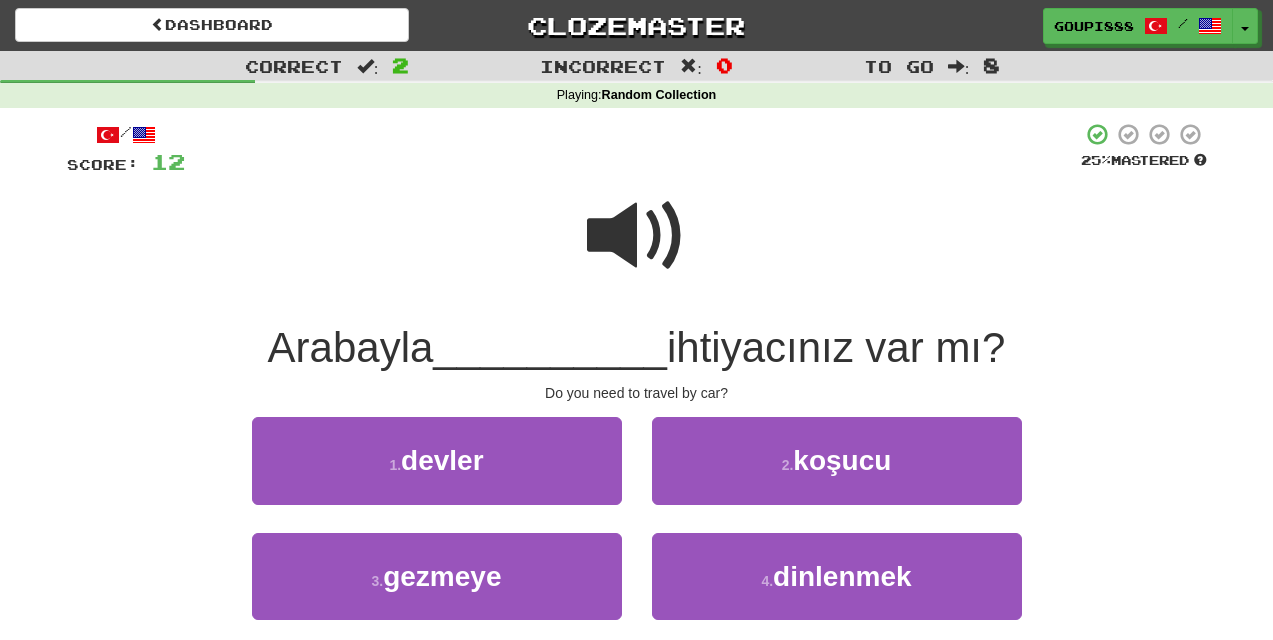 click at bounding box center (637, 236) 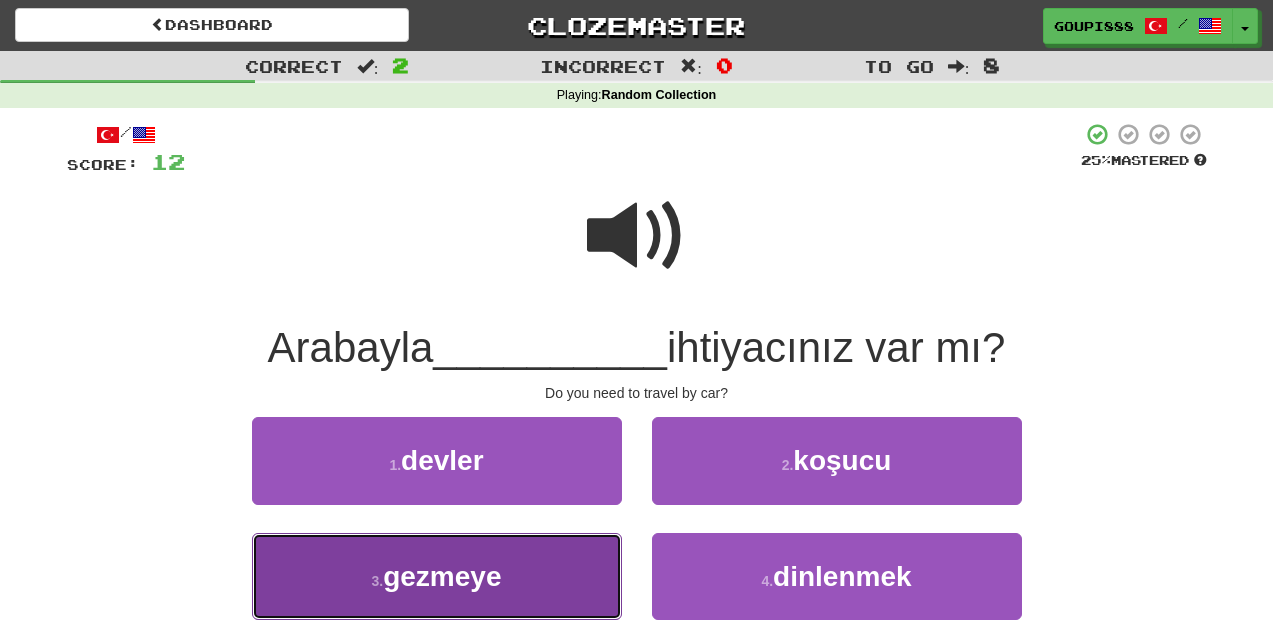 click on "gezmeye" at bounding box center (442, 576) 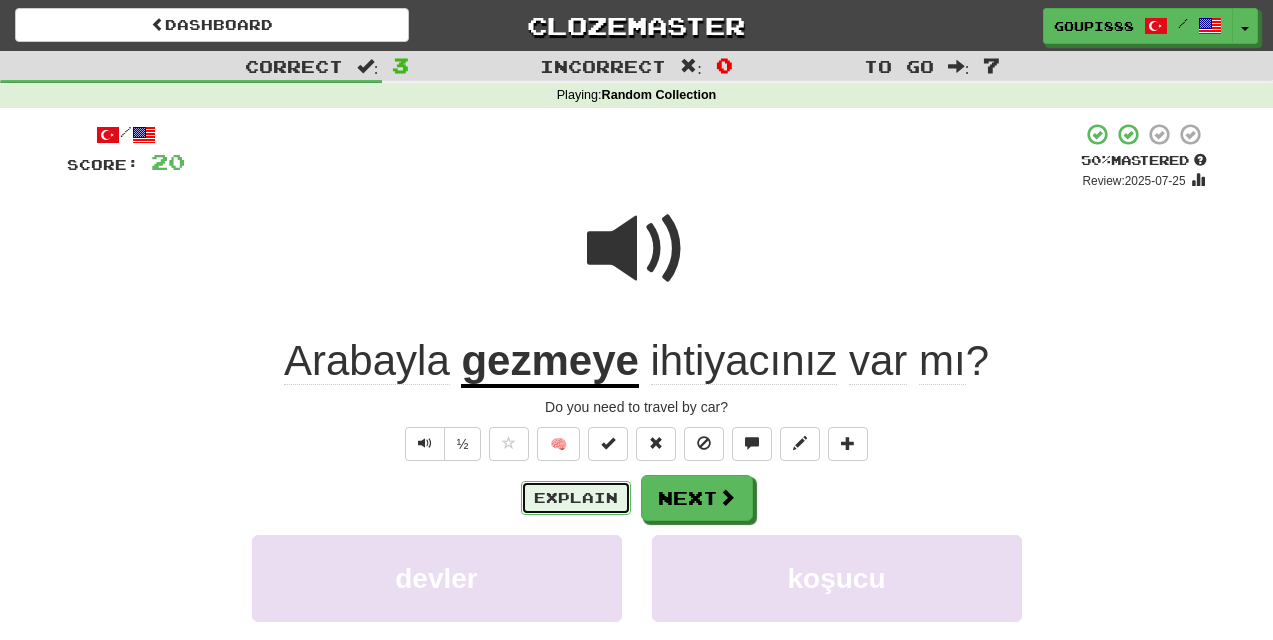 click on "Explain" at bounding box center (576, 498) 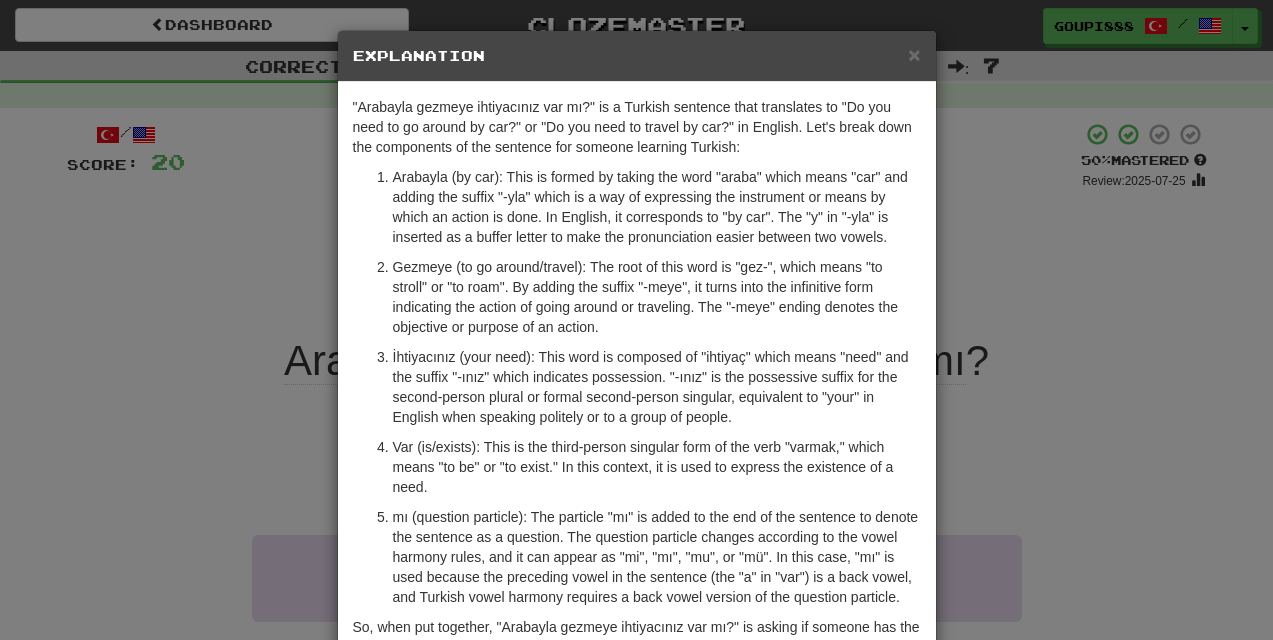 click on "Arabayla (by car): This is formed by taking the word "araba" which means "car" and adding the suffix "-yla" which is a way of expressing the instrument or means by which an action is done. In English, it corresponds to "by car". The "y" in "-yla" is inserted as a buffer letter to make the pronunciation easier between two vowels.
Gezmeye (to go around/travel): The root of this word is "gez-", which means "to stroll" or "to roam". By adding the suffix "-meye", it turns into the infinitive form indicating the action of going around or traveling. The "-meye" ending denotes the objective or purpose of an action.
In beta. Generated by ChatGPT. Like it? Hate it?  Let us know ! Close" at bounding box center (636, 320) 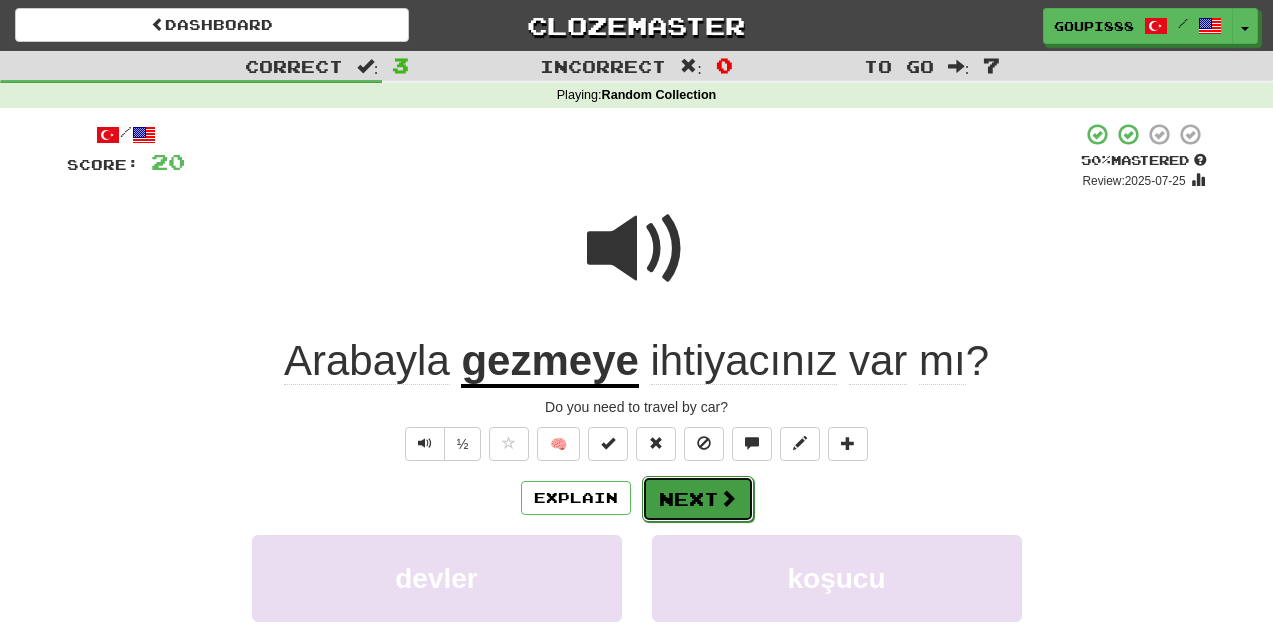 click at bounding box center (728, 498) 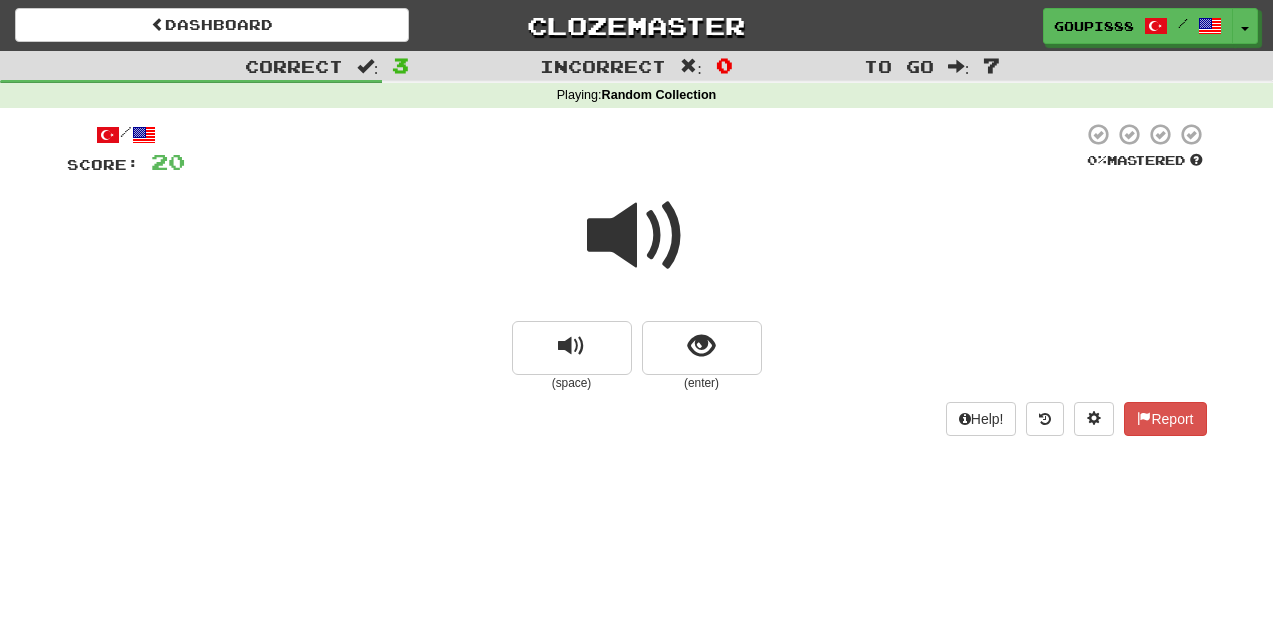 click at bounding box center [637, 236] 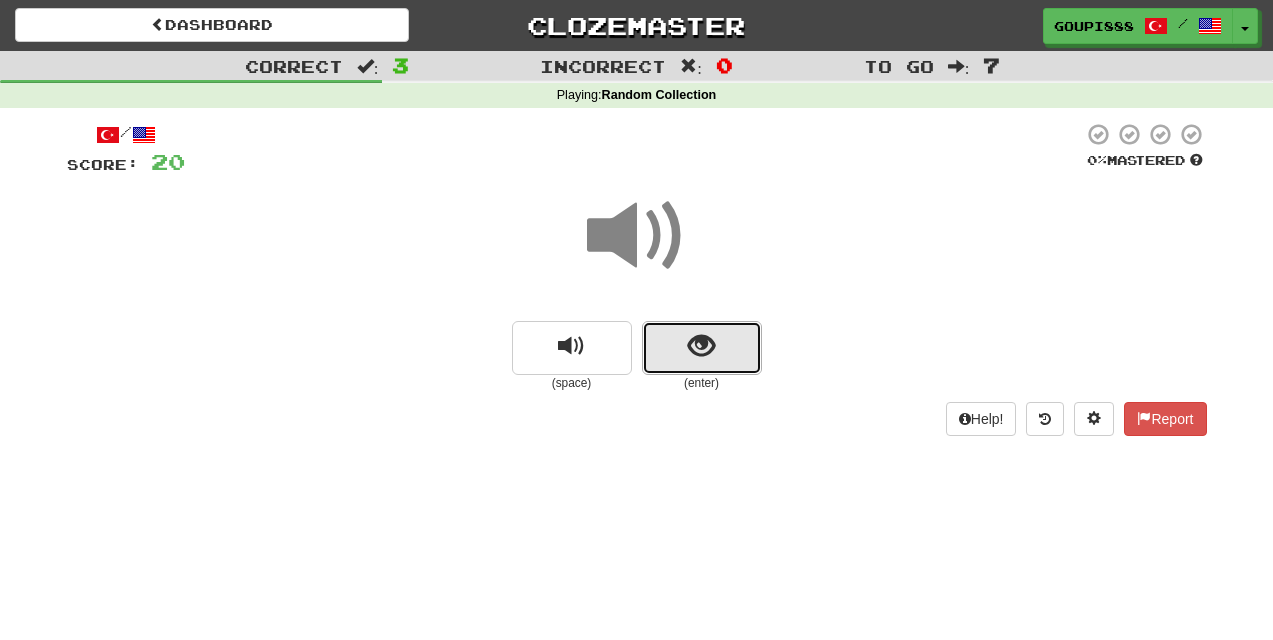 click at bounding box center (701, 346) 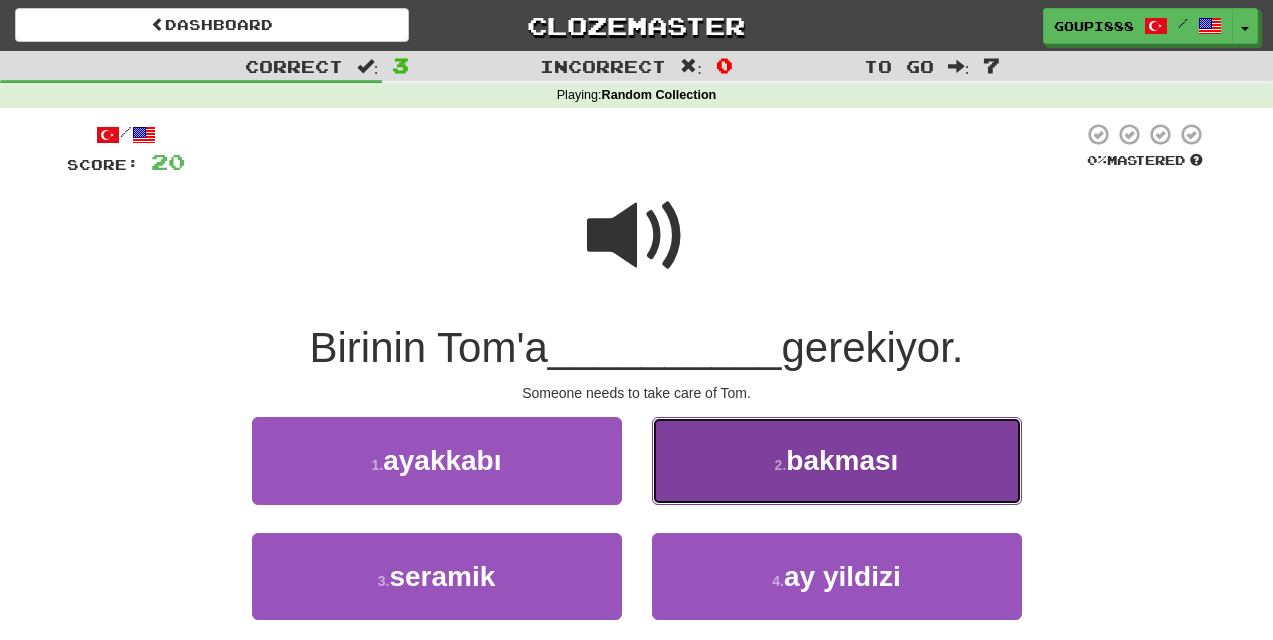 click on "2 .  bakması" at bounding box center [837, 460] 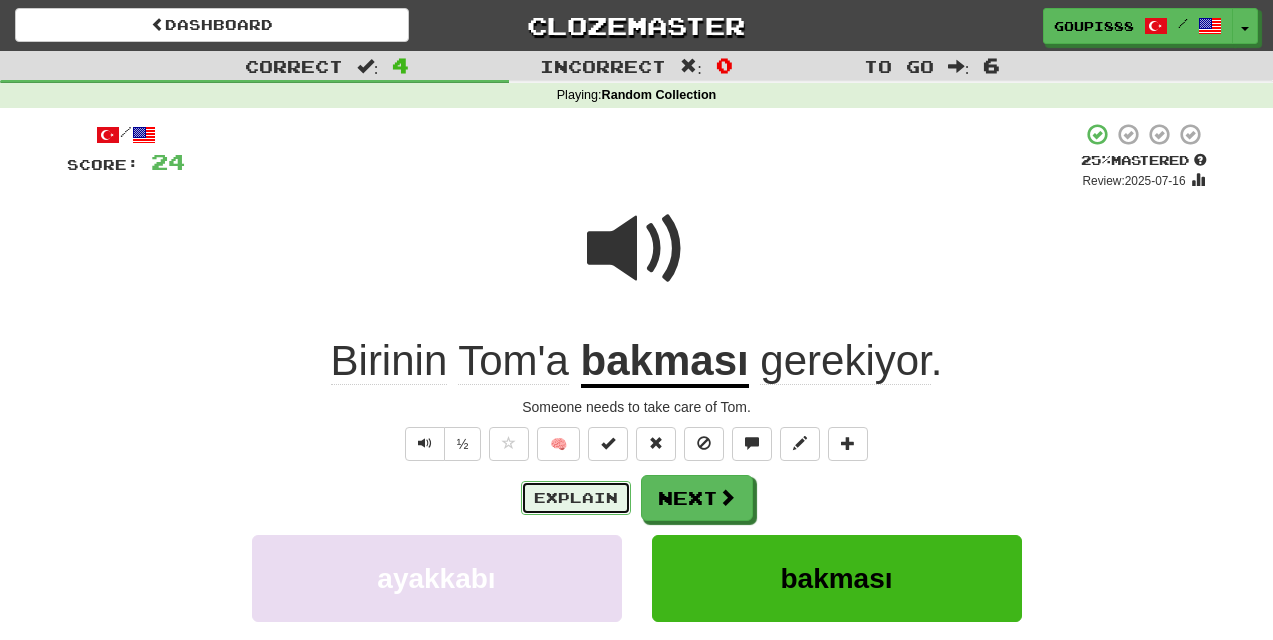 click on "Explain" at bounding box center (576, 498) 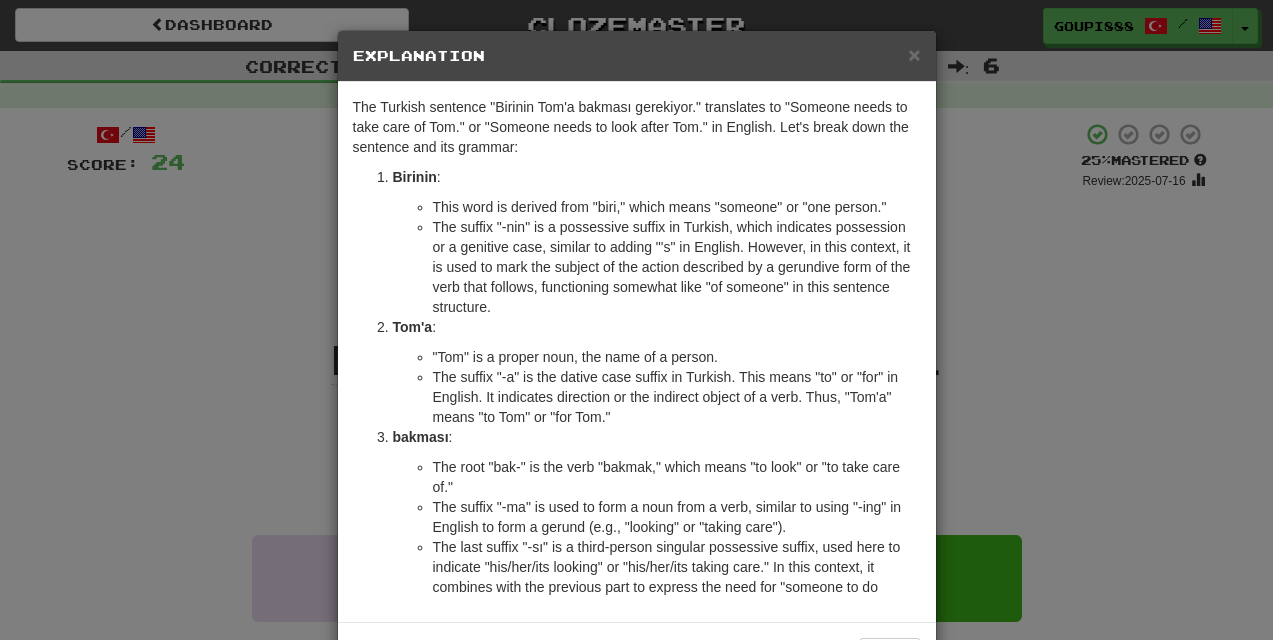 click on "× Explanation The Turkish sentence "Birinin Tom'a bakması gerekiyor." translates to "Someone needs to take care of Tom." or "Someone needs to look after Tom." in English. Let's break down the sentence and its grammar:
Birinin :
This word is derived from "biri," which means "someone" or "one person."
The suffix "-nin" is a possessive suffix in Turkish, which indicates possession or a genitive case, similar to adding "'s" in English. However, in this context, it is used to mark the subject of the action described by a gerundive form of the verb that follows, functioning somewhat like "of someone" in this sentence structure.
Tom'a :
"Tom" is a proper noun, the name of a person.
The suffix "-a" is the dative case suffix in Turkish. This means "to" or "for" in English. It indicates direction or the indirect object of a verb. Thus, "Tom'a" means "to Tom" or "for Tom."
bakması :
The root "bak-" is the verb "bakmak," which means "to look" or "to take care of."
!" at bounding box center [636, 320] 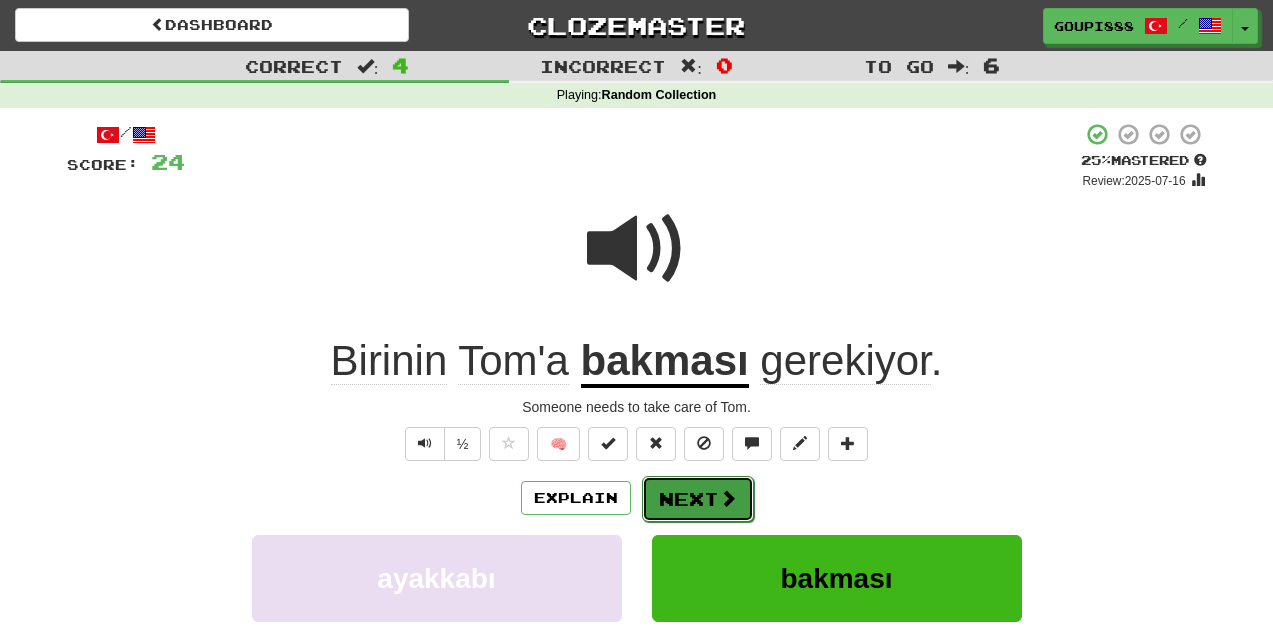 click on "Next" at bounding box center (698, 499) 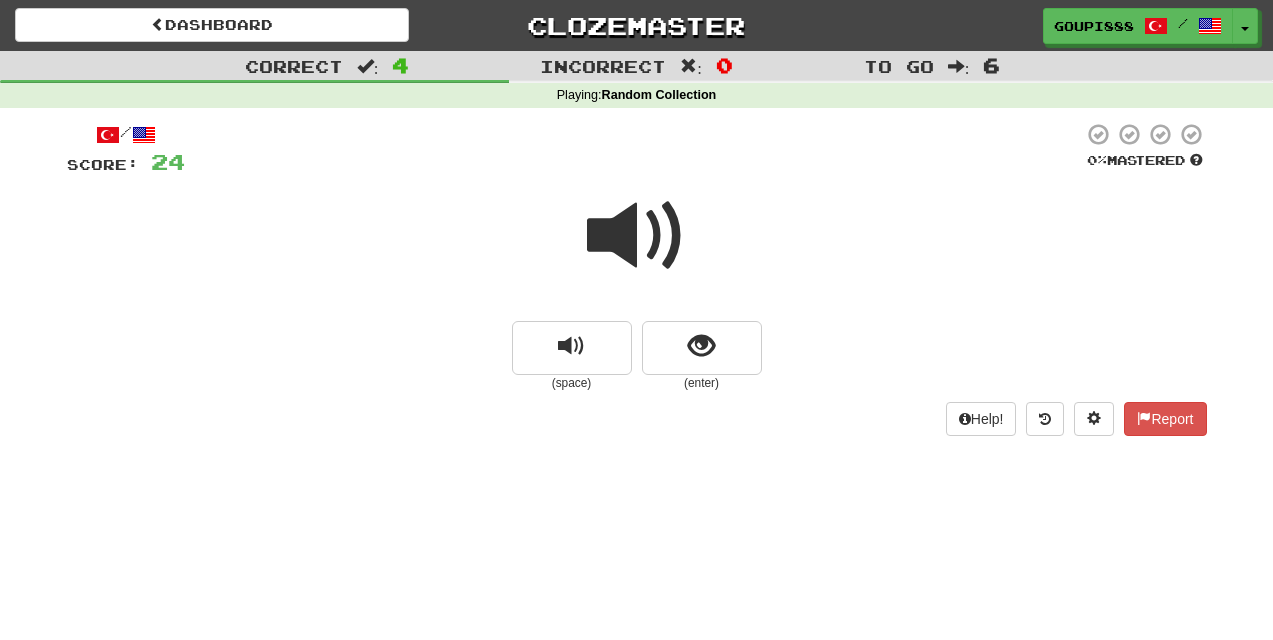 click at bounding box center [637, 236] 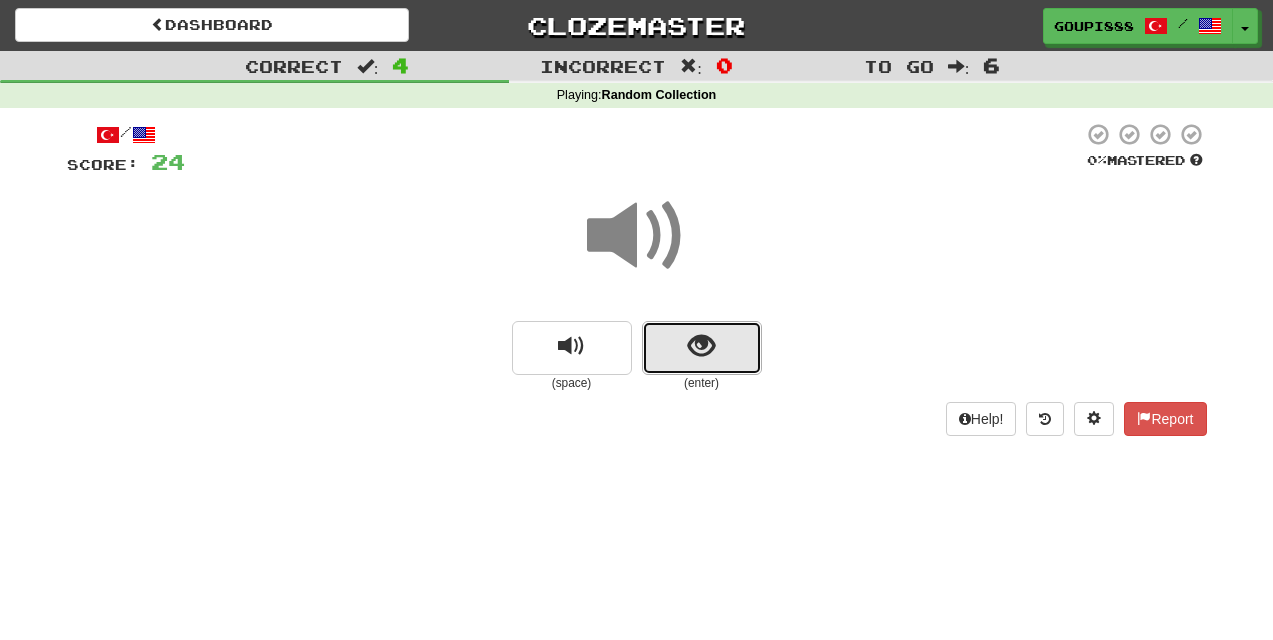 click at bounding box center [701, 346] 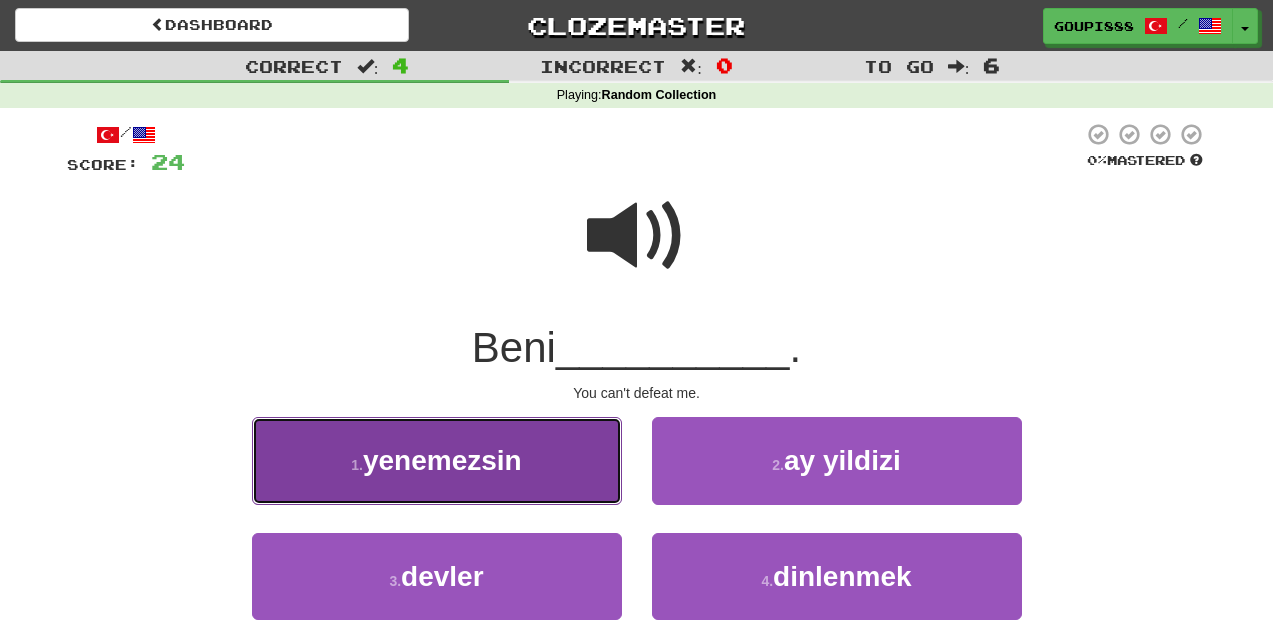 click on "1 .  yenemezsin" at bounding box center (437, 460) 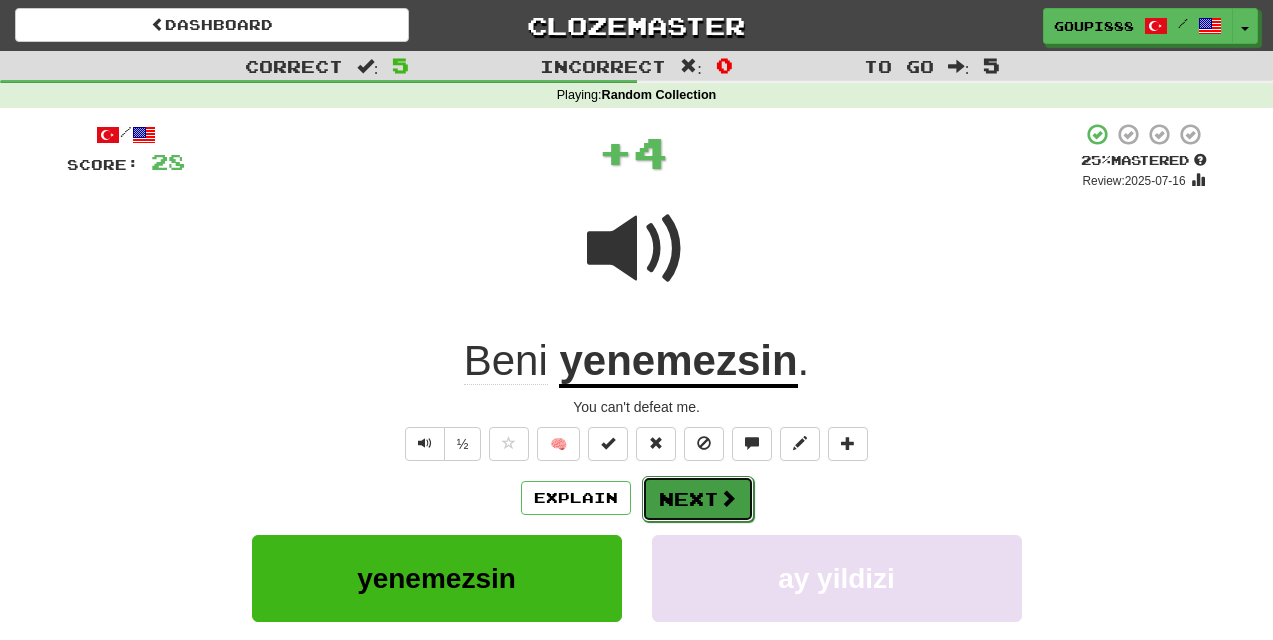 click on "Next" at bounding box center (698, 499) 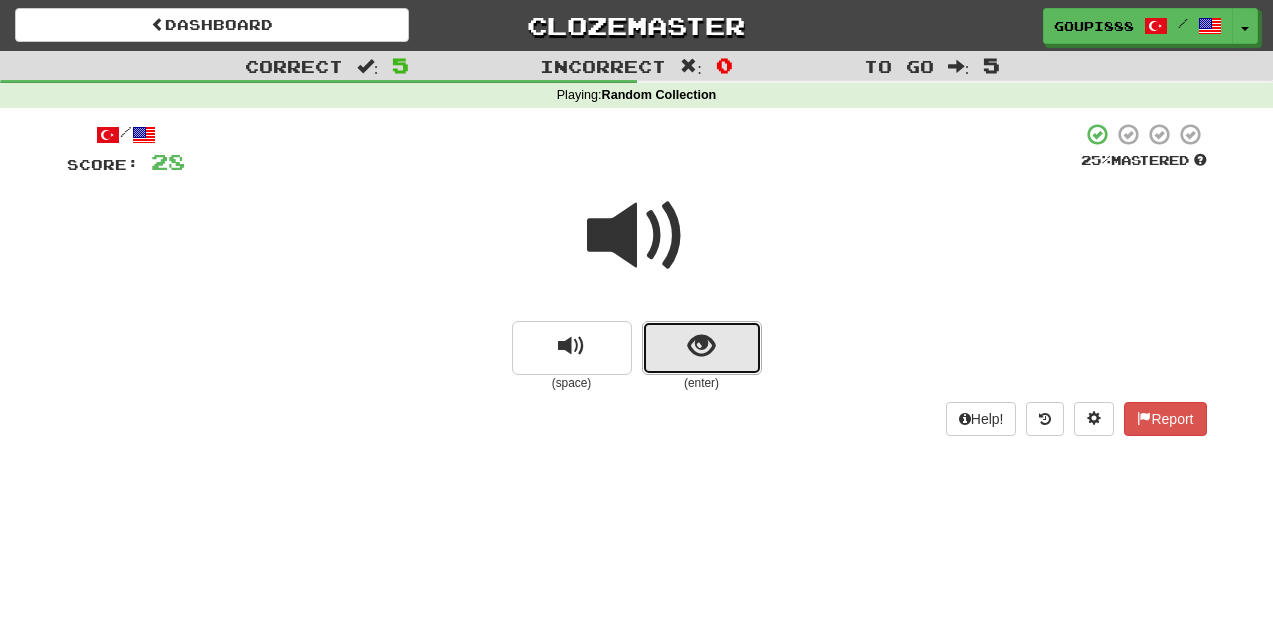 click at bounding box center [701, 346] 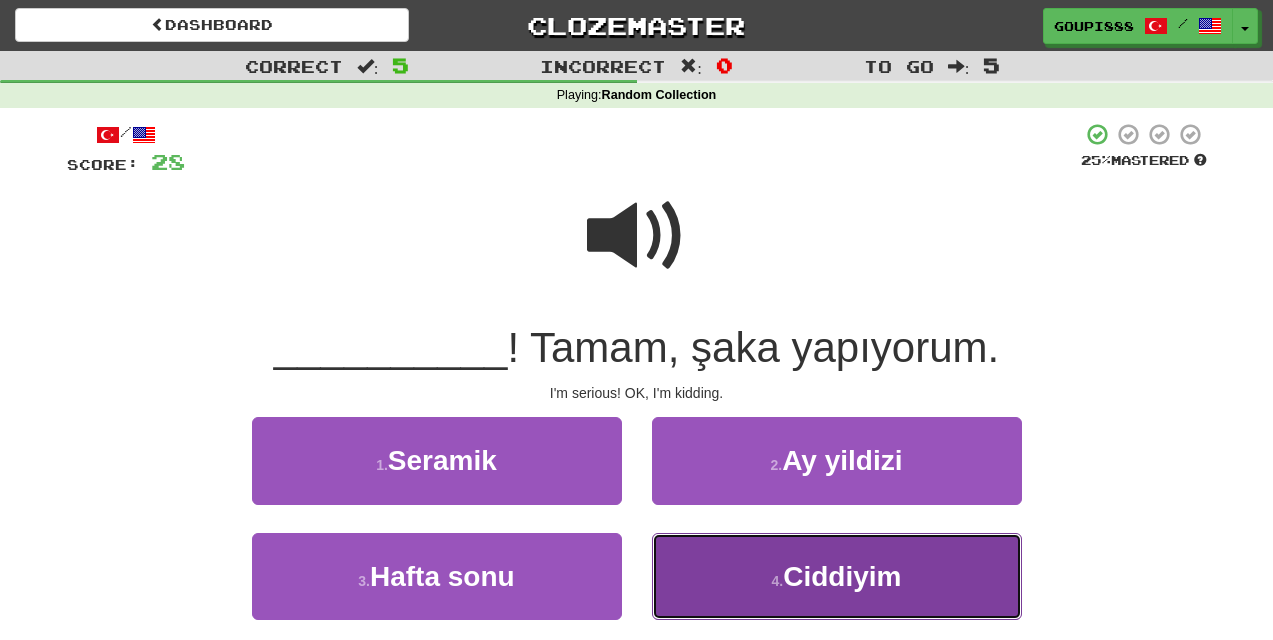 click on "Ciddiyim" at bounding box center [842, 576] 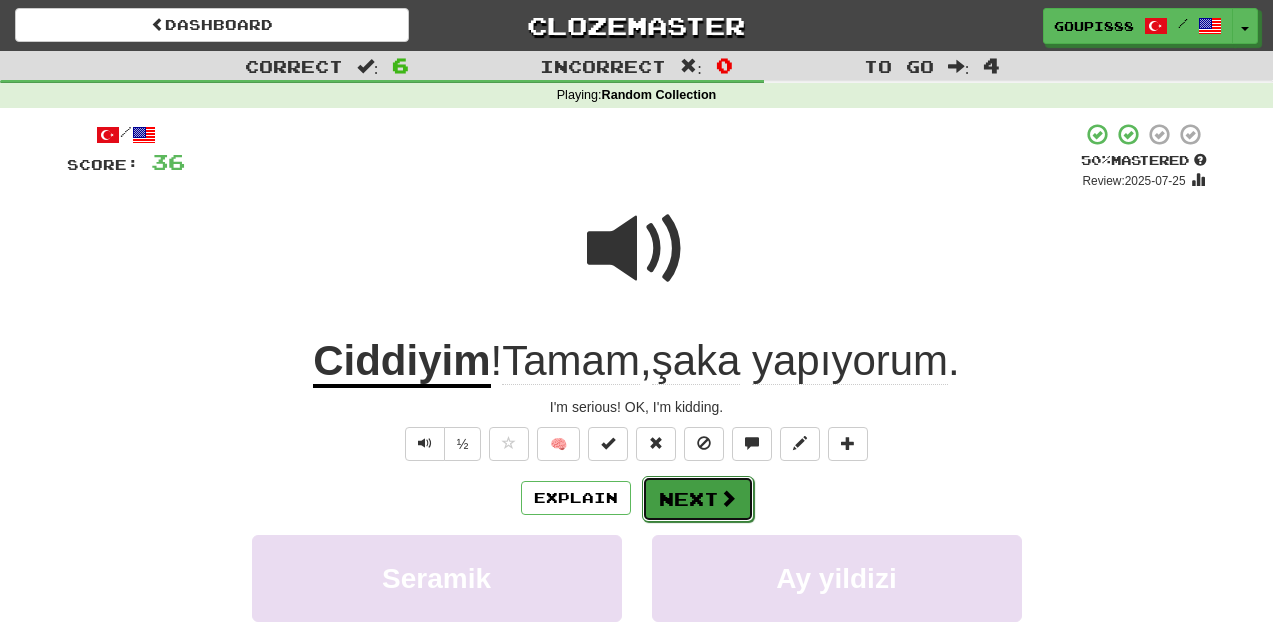 click on "Next" at bounding box center [698, 499] 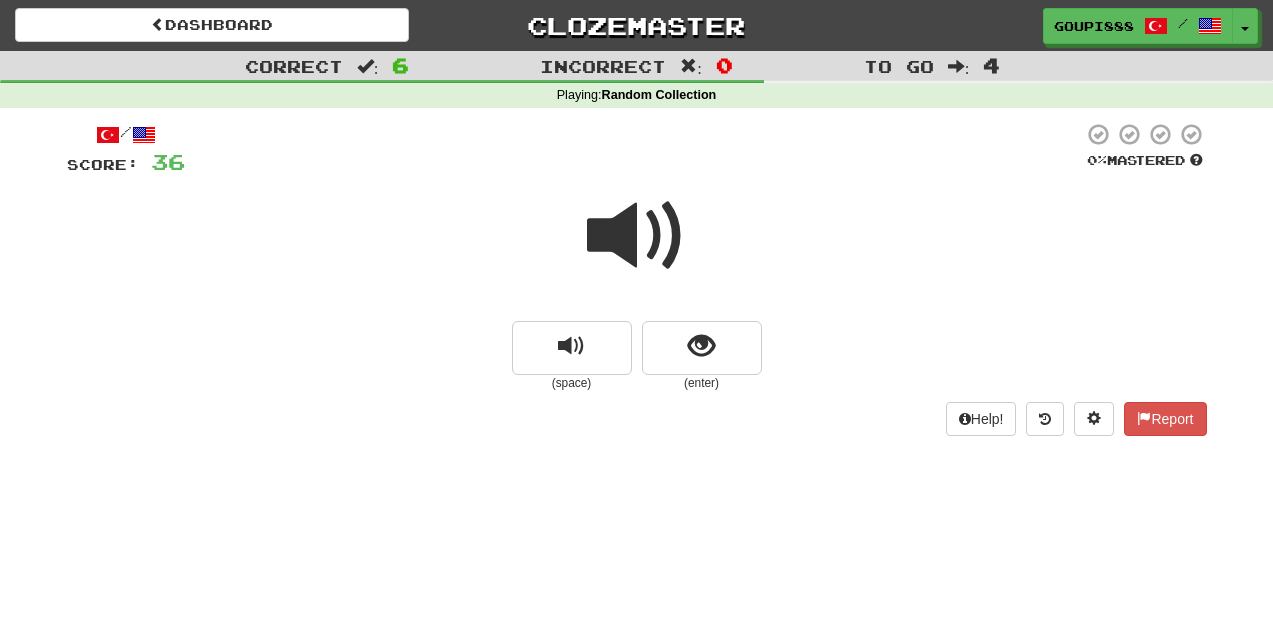 click at bounding box center [637, 236] 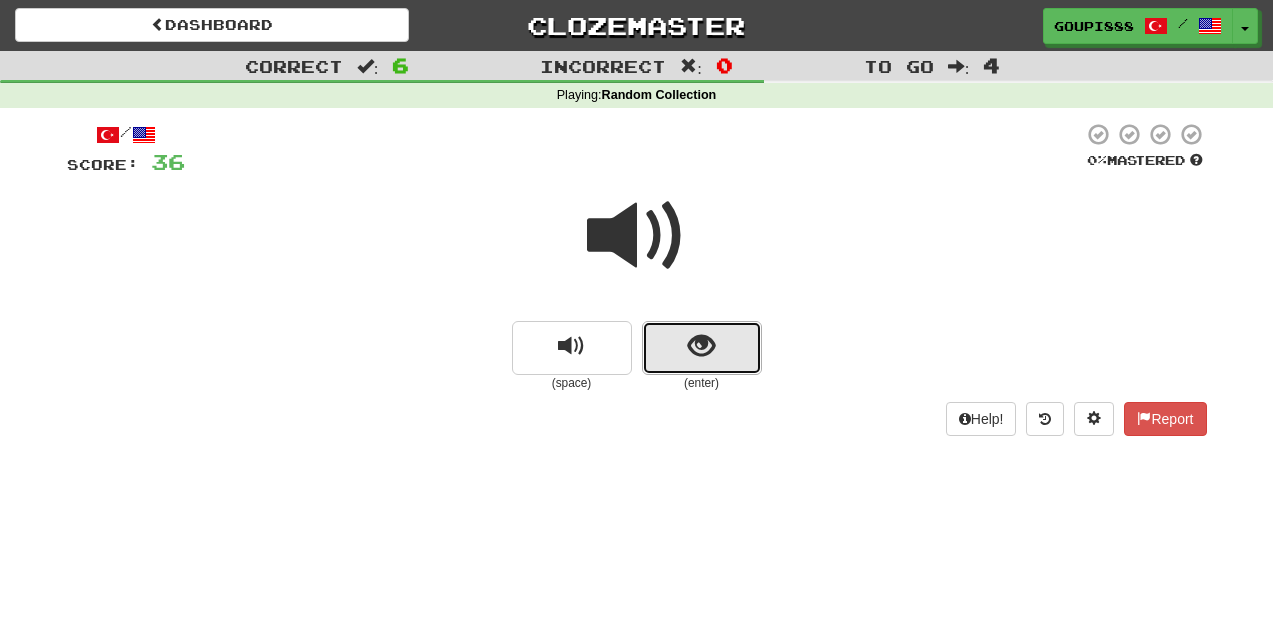 click at bounding box center (701, 346) 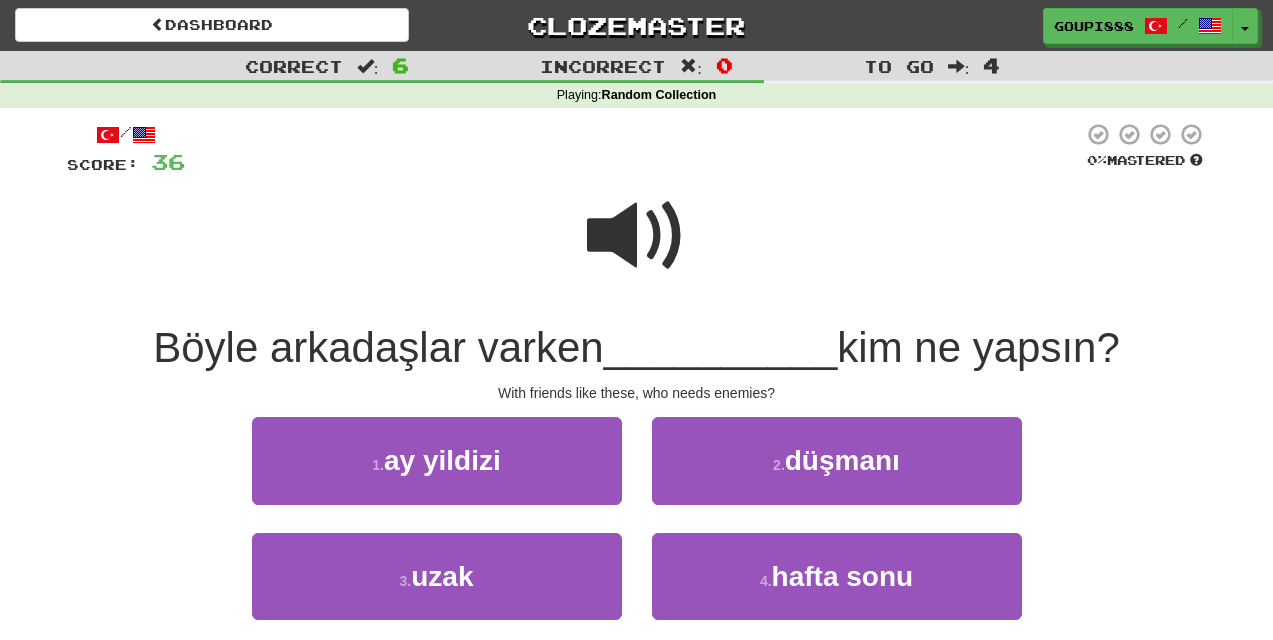 click at bounding box center (637, 236) 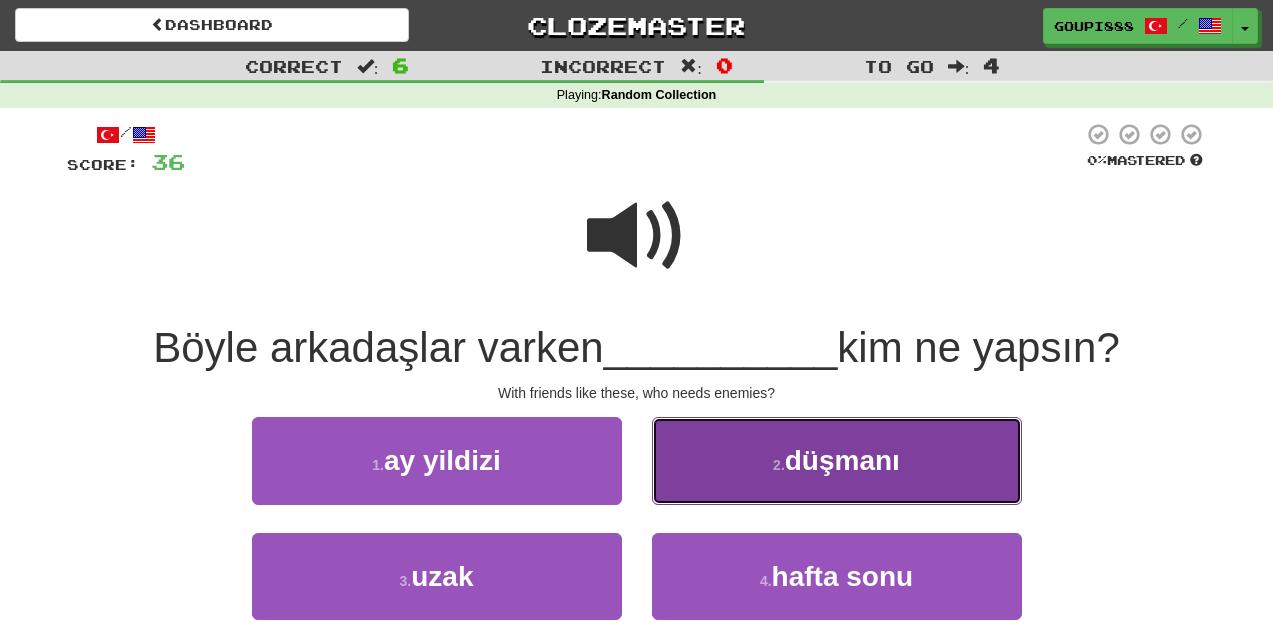 click on "2 .  düşmanı" at bounding box center (837, 460) 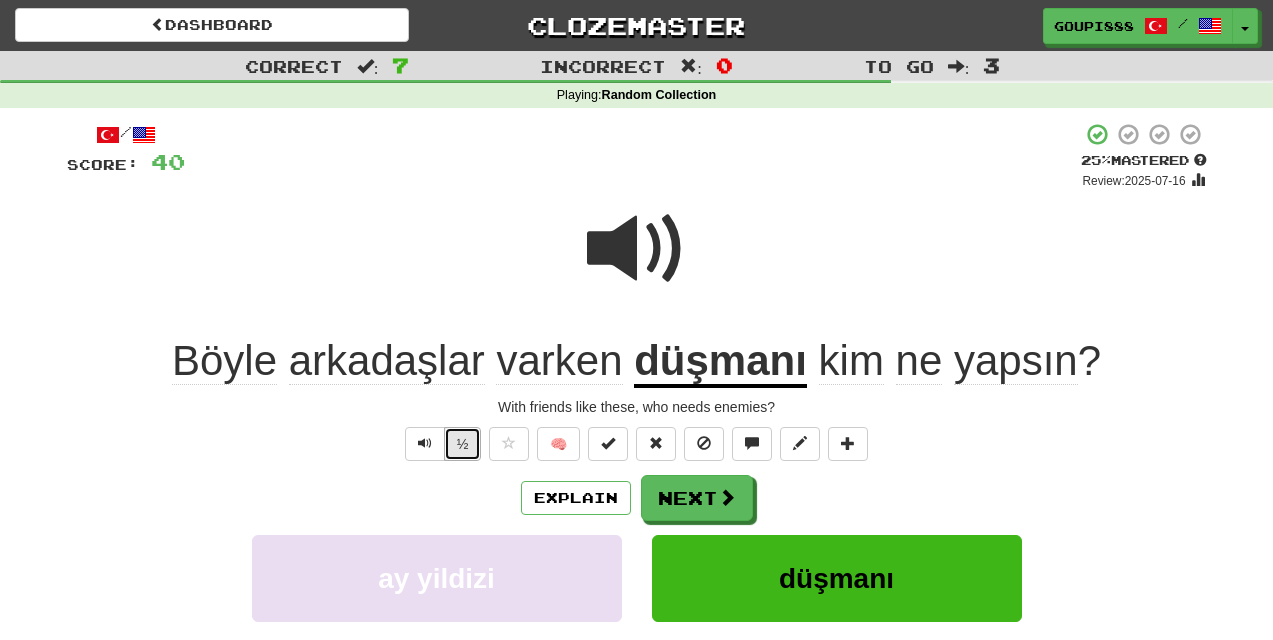 click on "½" at bounding box center (463, 444) 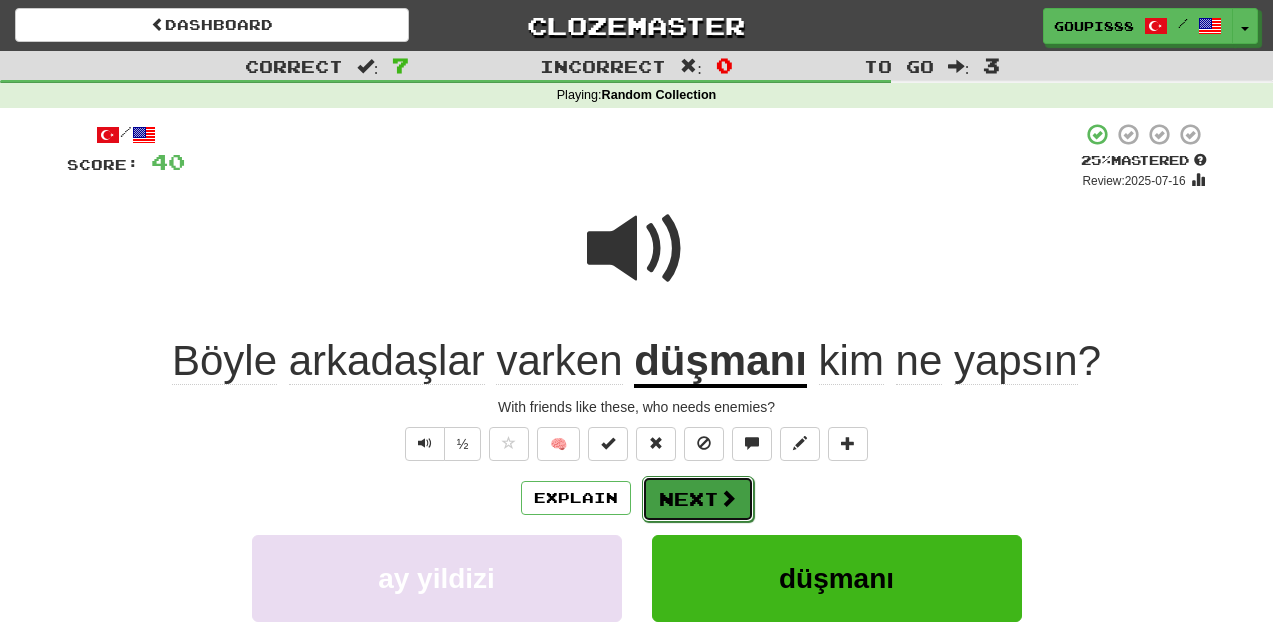 click at bounding box center (728, 498) 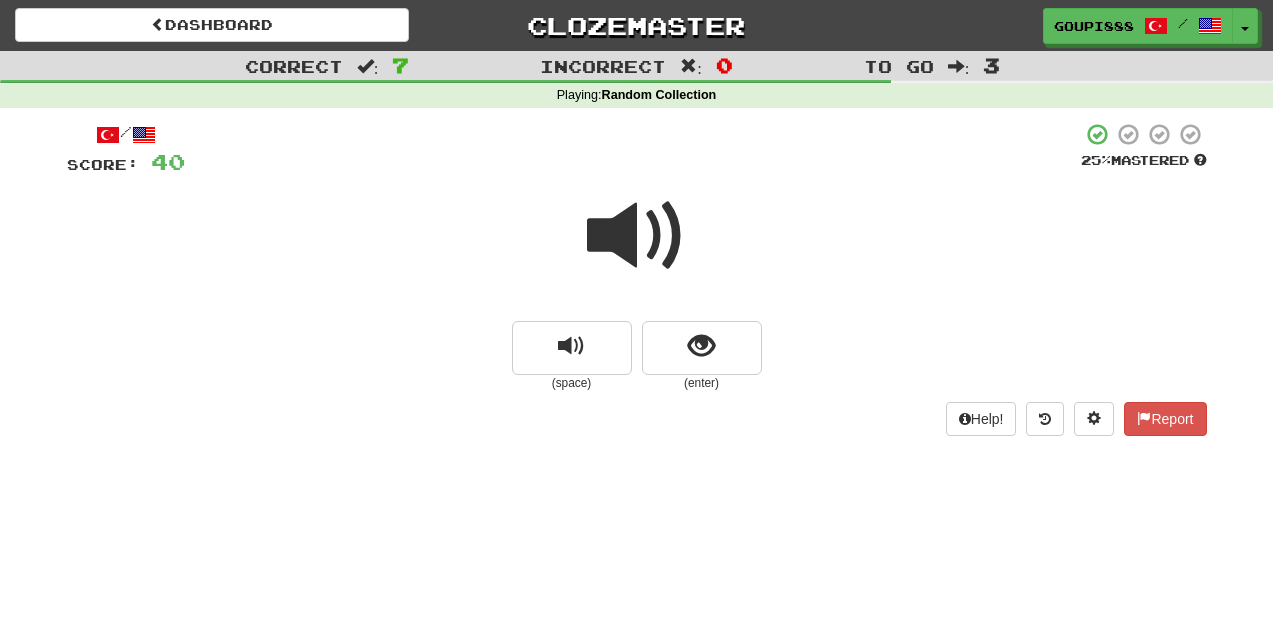 click at bounding box center (637, 236) 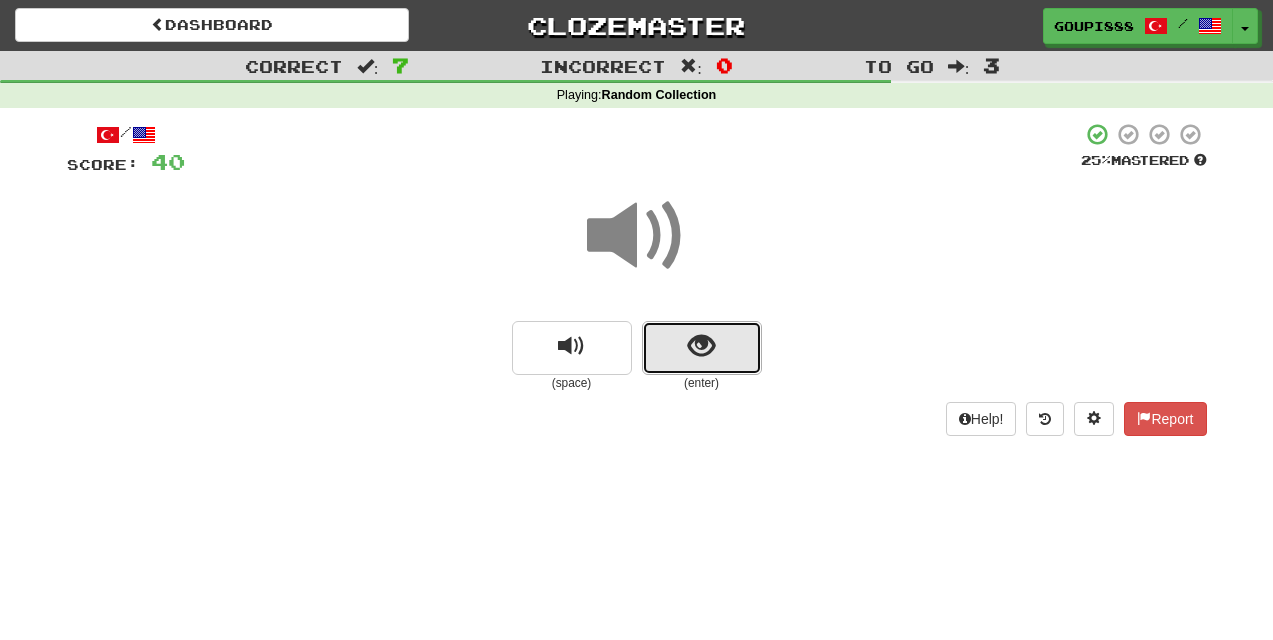 click at bounding box center [702, 348] 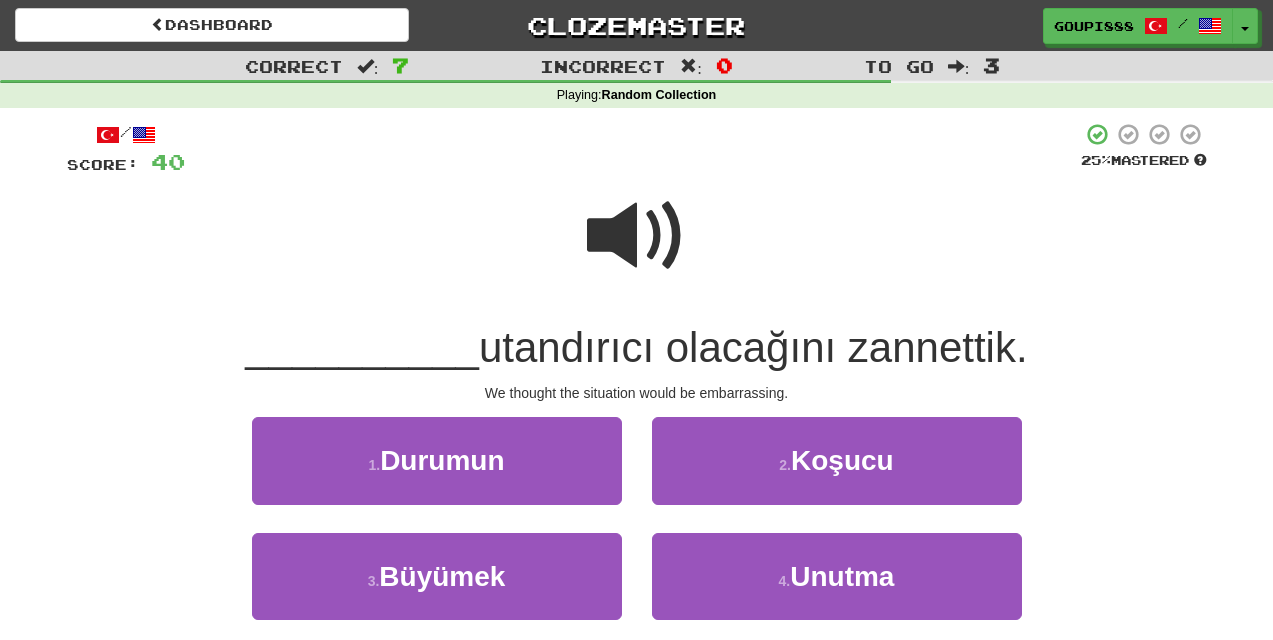 click at bounding box center (637, 236) 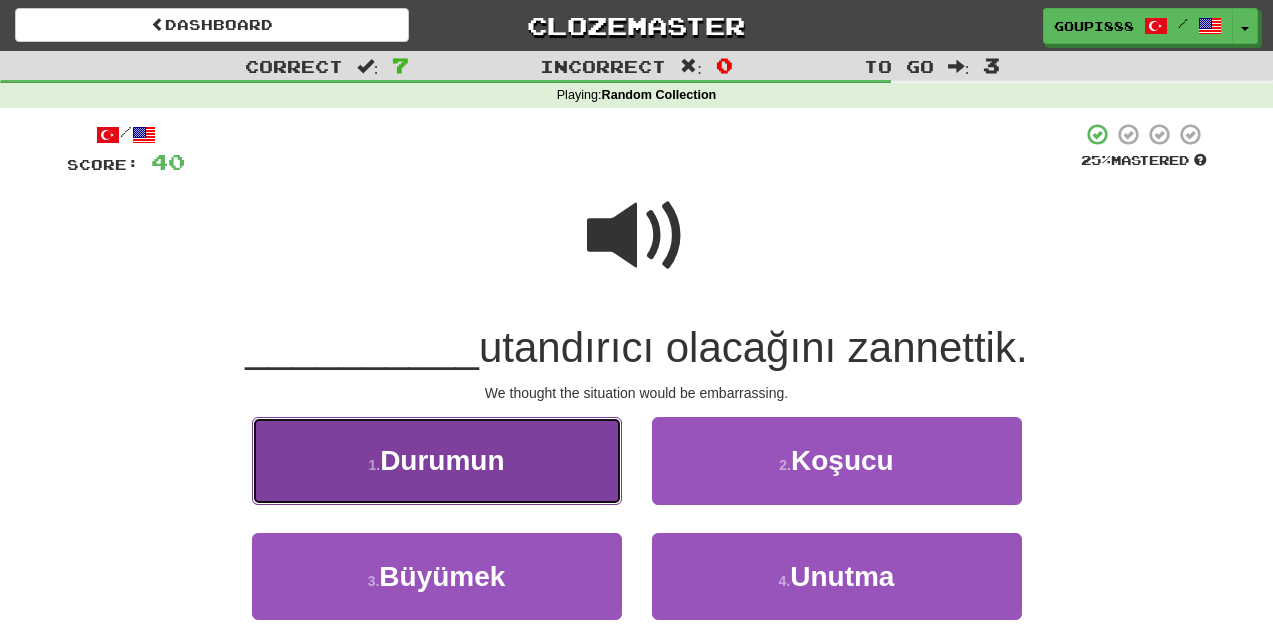 click on "Durumun" at bounding box center [442, 460] 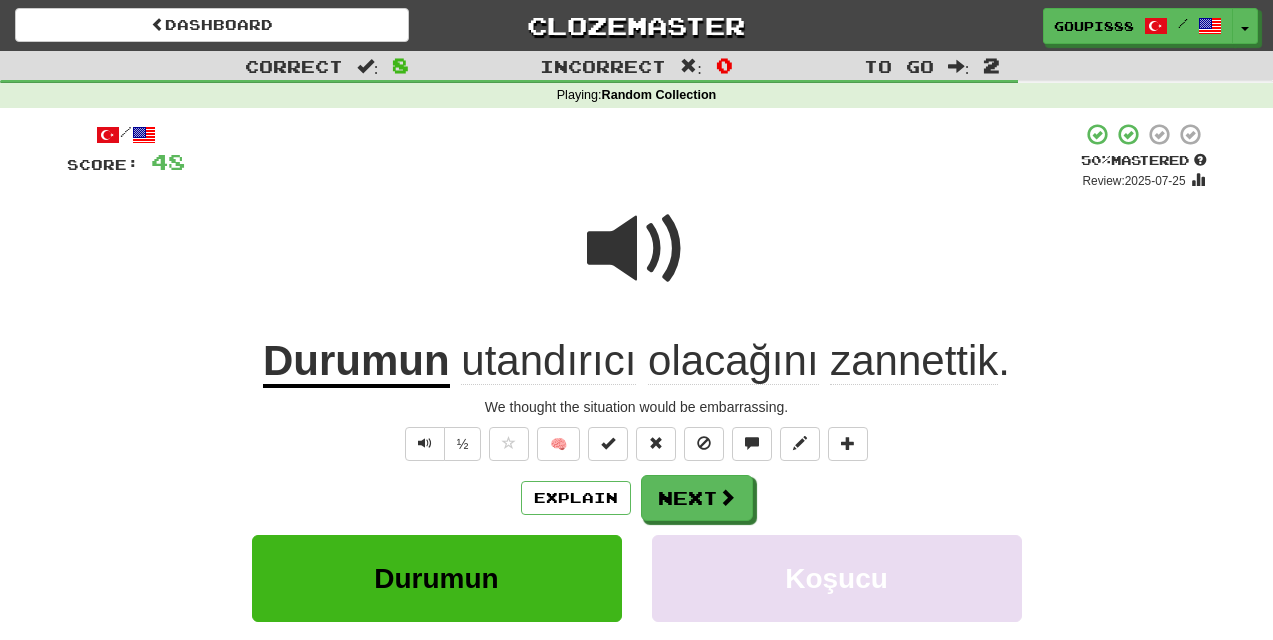 click on "utandırıcı" at bounding box center (548, 361) 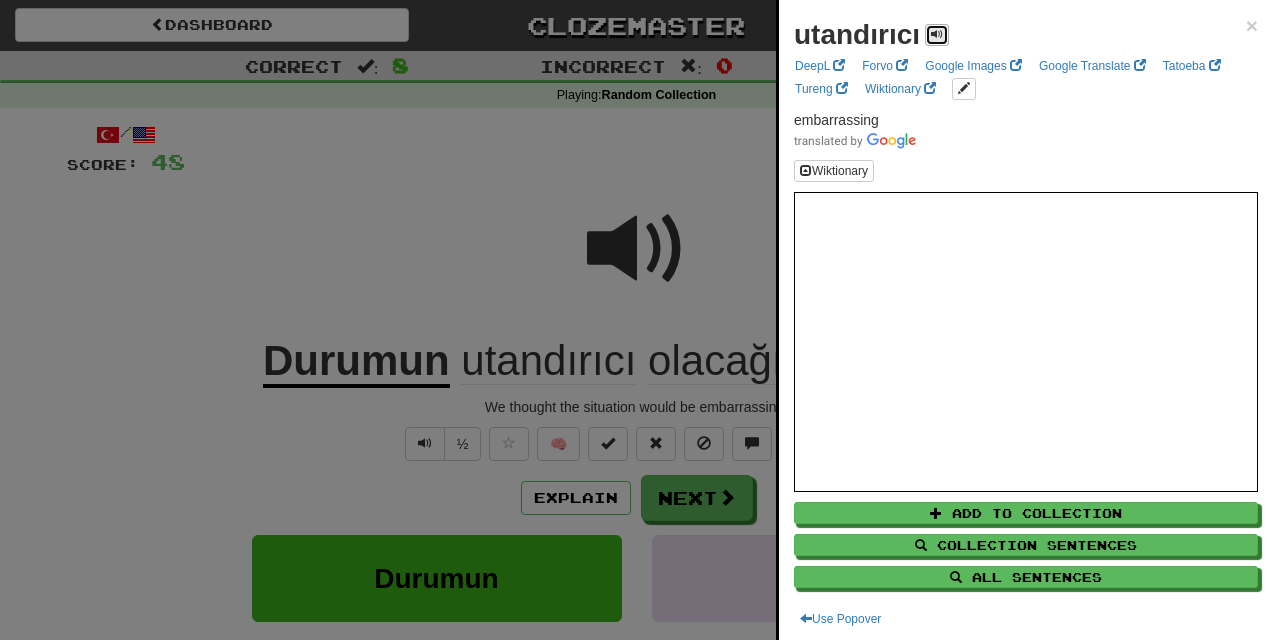 click at bounding box center (937, 34) 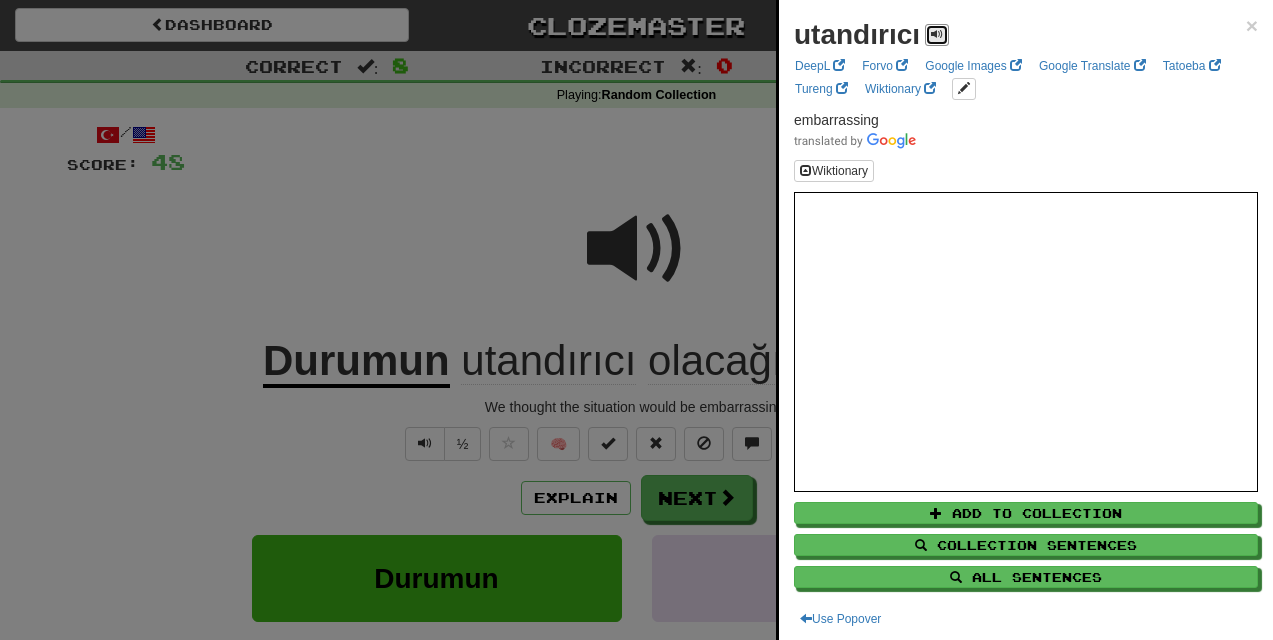 scroll, scrollTop: 5, scrollLeft: 0, axis: vertical 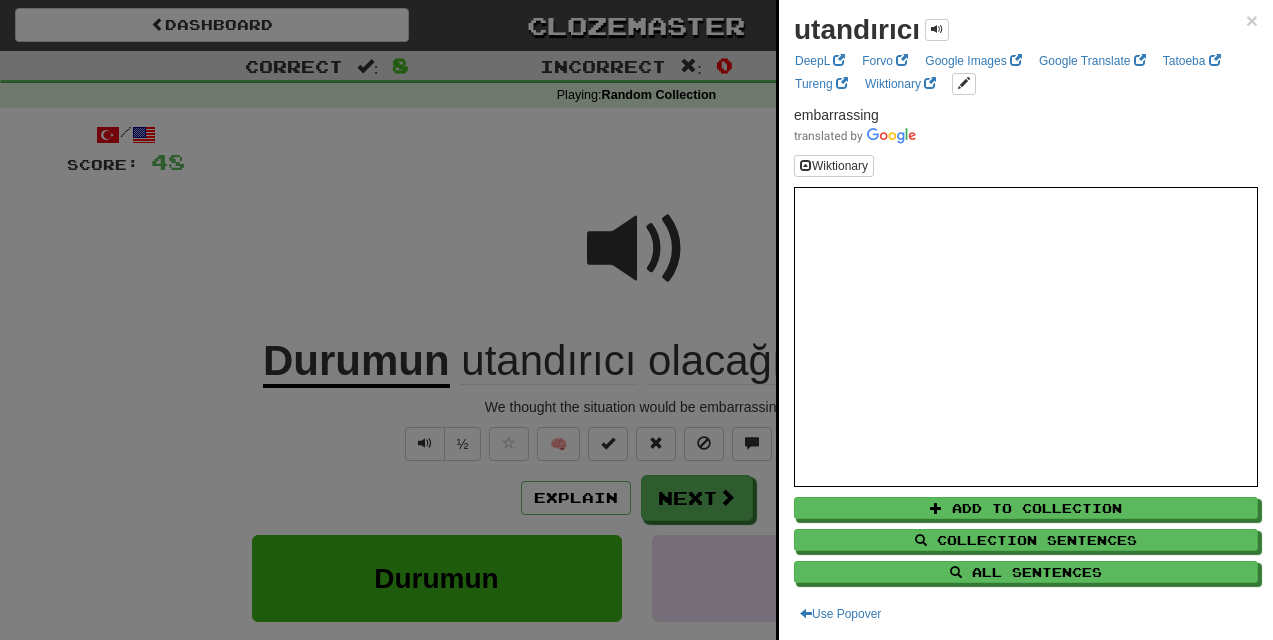 click at bounding box center (636, 320) 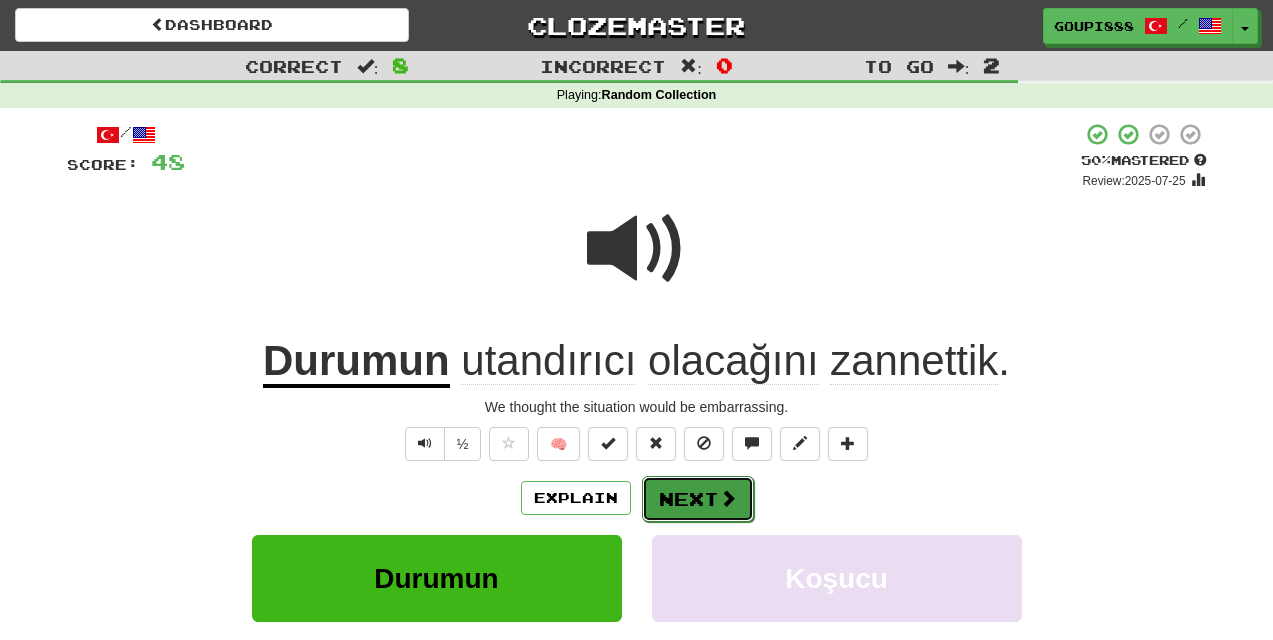 click at bounding box center [728, 498] 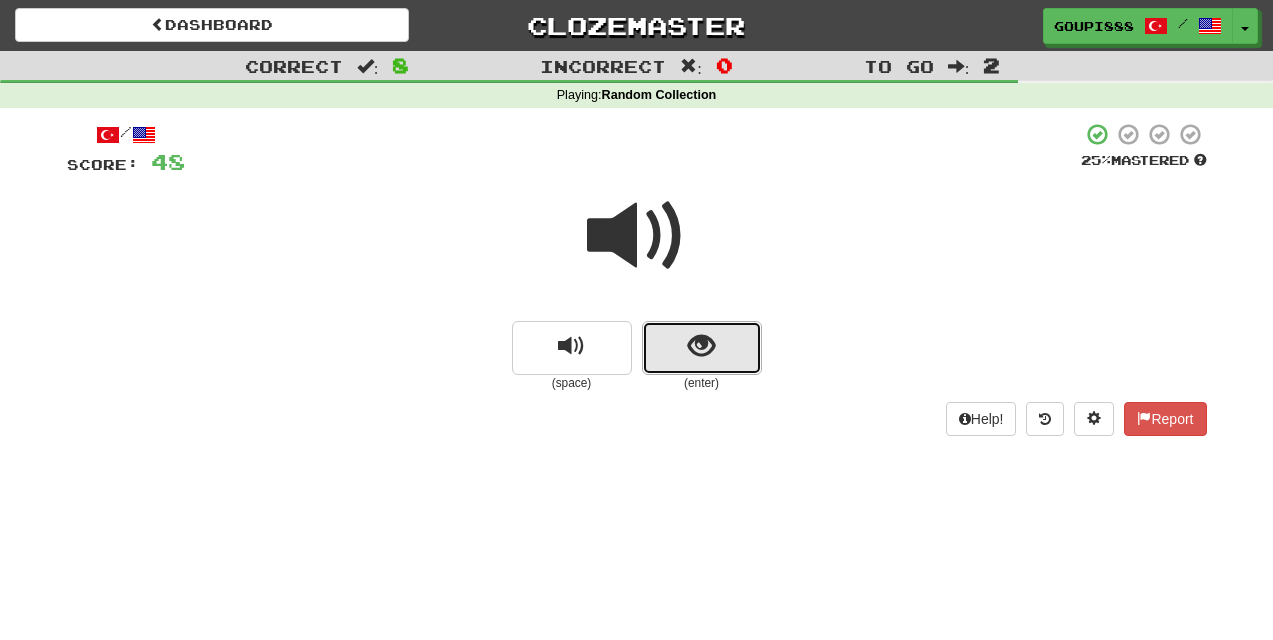 click at bounding box center (702, 348) 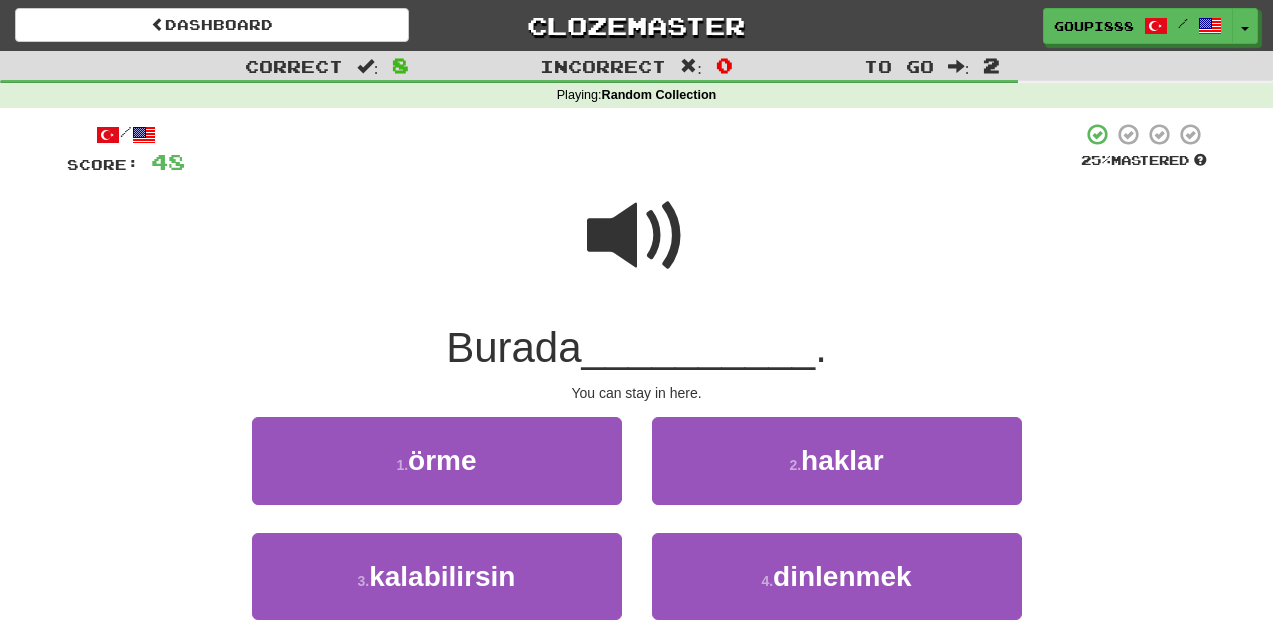 click at bounding box center (637, 236) 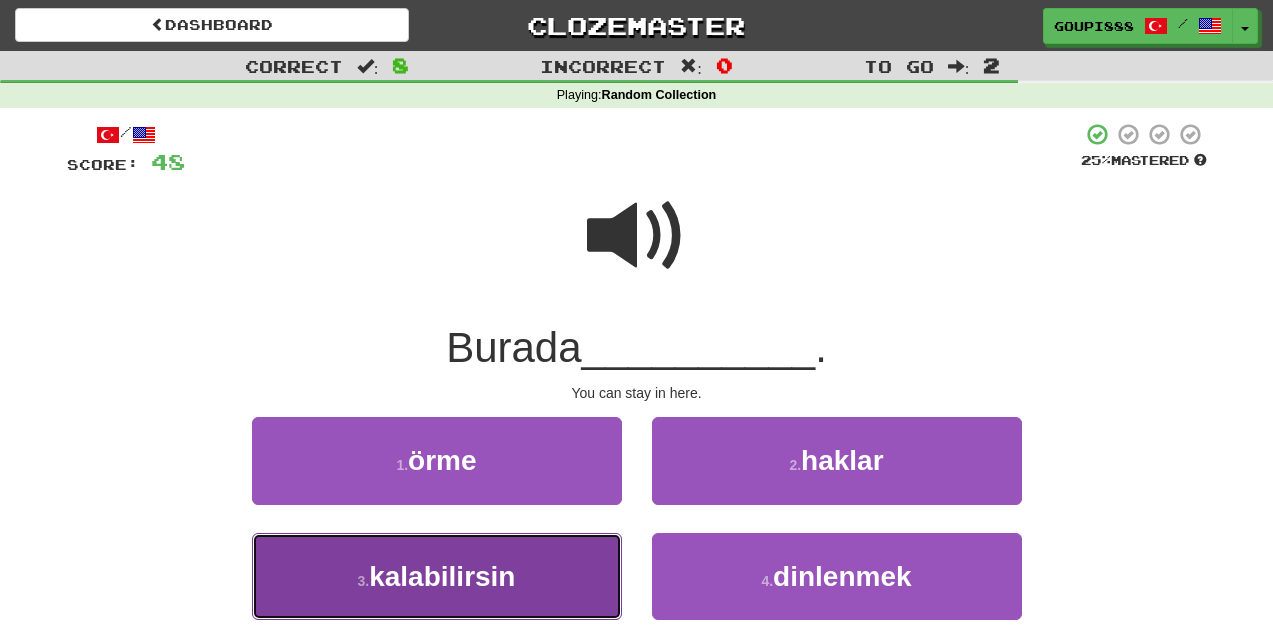 click on "3 .  kalabilirsin" at bounding box center [437, 576] 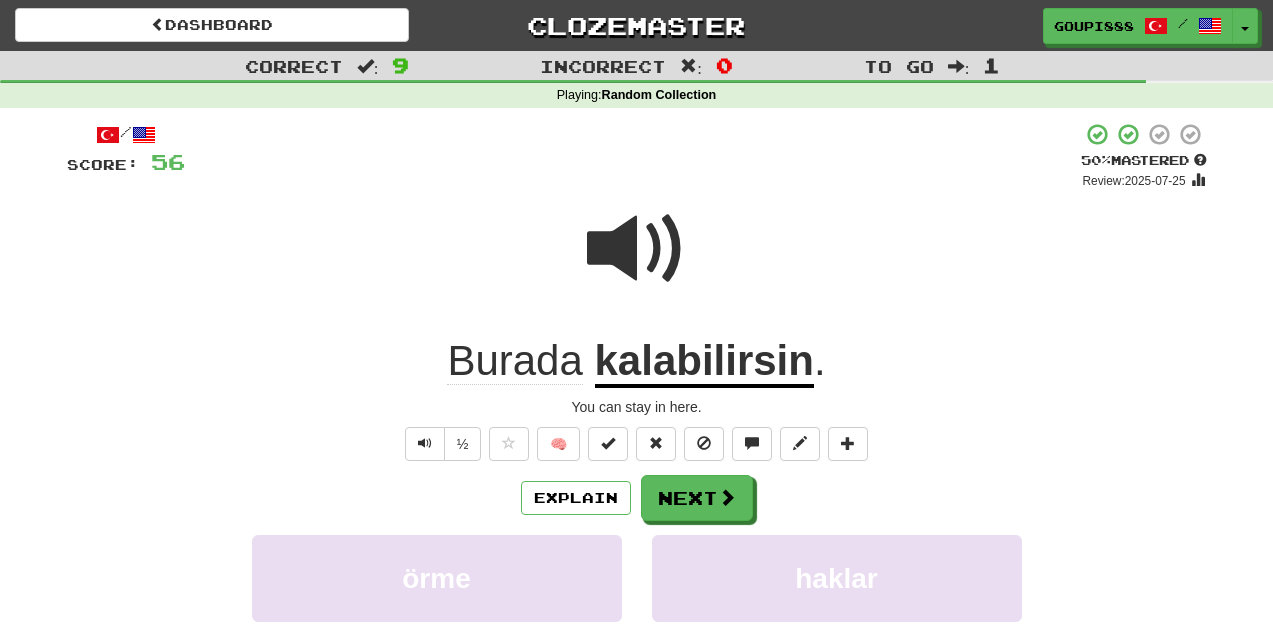 click on "kalabilirsin" at bounding box center (704, 362) 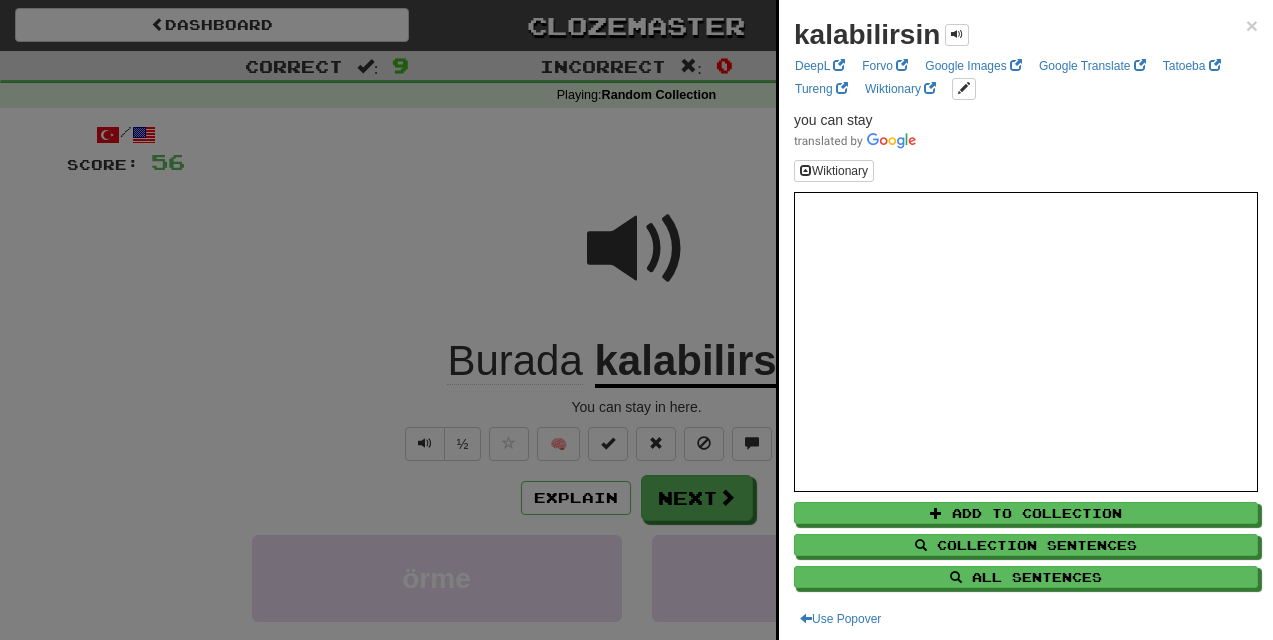 click at bounding box center (636, 320) 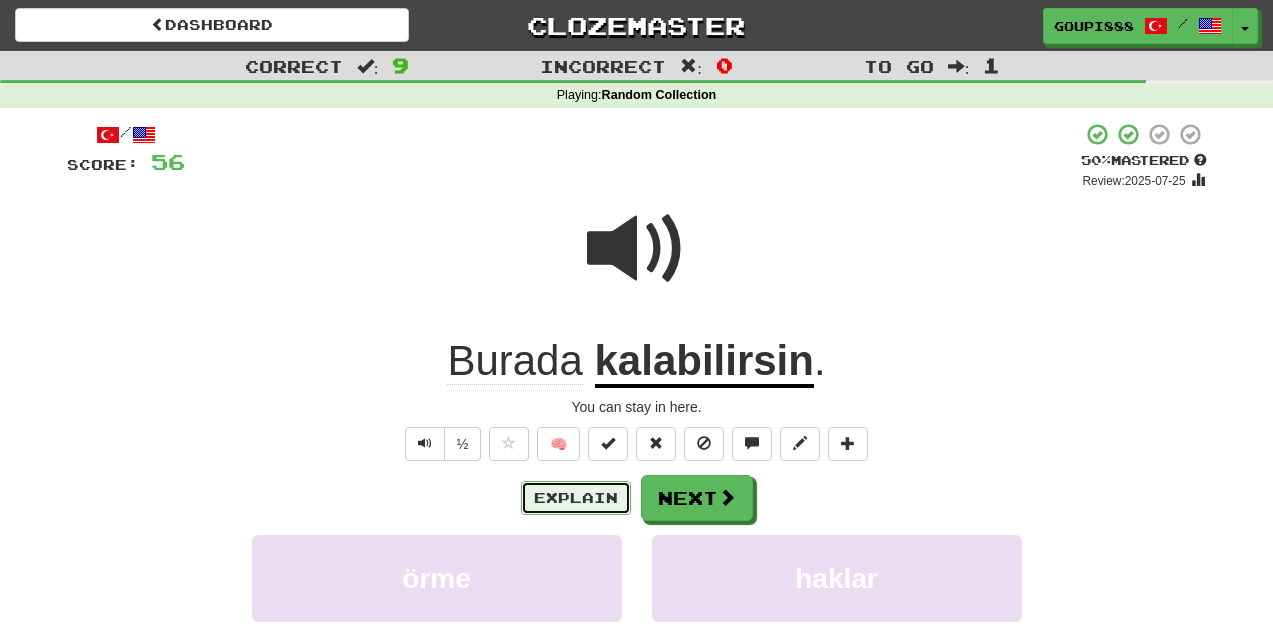 click on "Explain" at bounding box center [576, 498] 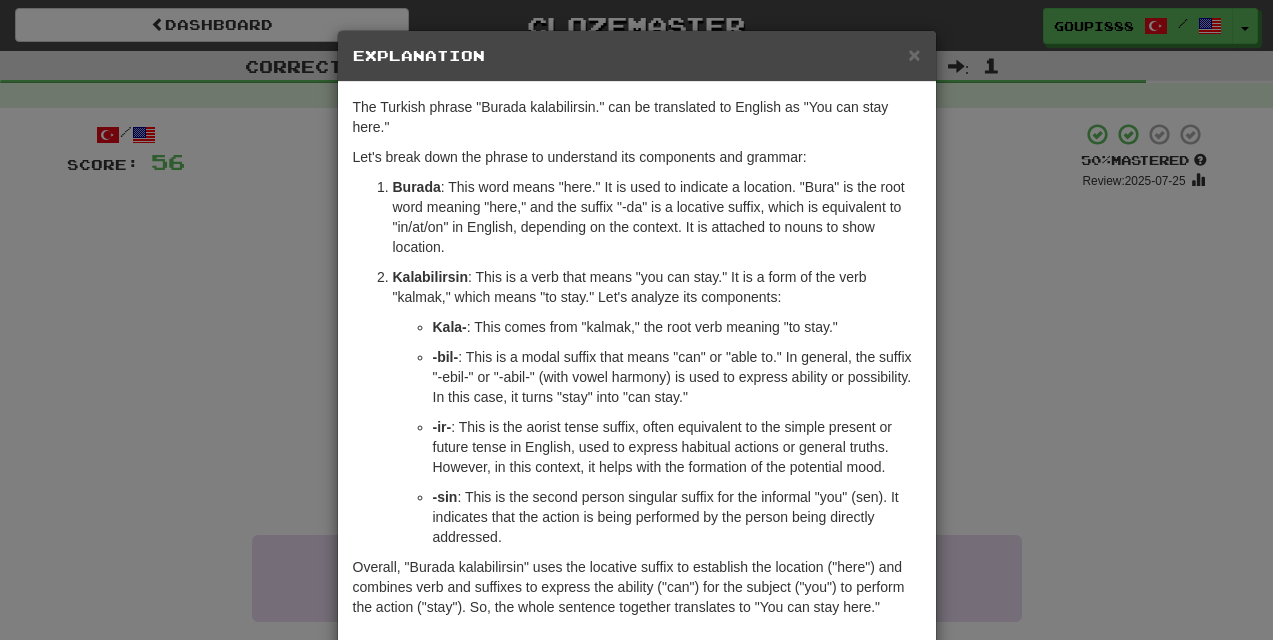 click on "× Explanation The Turkish phrase "Burada kalabilirsin." can be translated to English as "You can stay here."
Let you understand its components and grammar:
Burada : This word means "here." It is used to indicate a location. "Bura" is the root word meaning "here," and the suffix "-da" is a locative suffix, which is equivalent to "in/at/on" in English, depending on the context. It is attached to nouns to show location.
Kalabilirsin : This is a verb that means "you can stay." It is a form of the verb "kalmak," which means "to stay." Let's analyze its components:
Kala- : This comes from "kalmak," the root verb meaning "to stay."
-bil- : This is a modal suffix that means "can" or "able to." In general, the suffix "-ebil-" or "-abil-" (with vowel harmony) is used to express ability or possibility. In this case, it turns "stay" into "can stay."
-ir-
-sin
In beta. Generated by ChatGPT. Like it? Hate it?  Let us know ! Close" at bounding box center [636, 320] 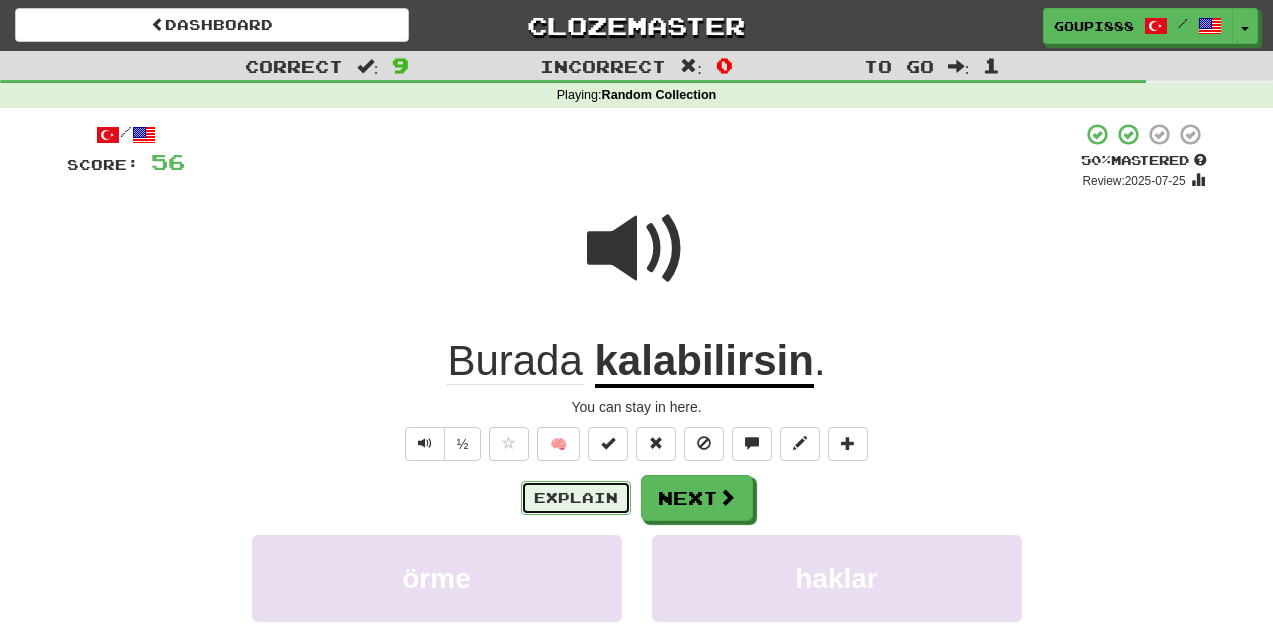 click on "Explain" at bounding box center (576, 498) 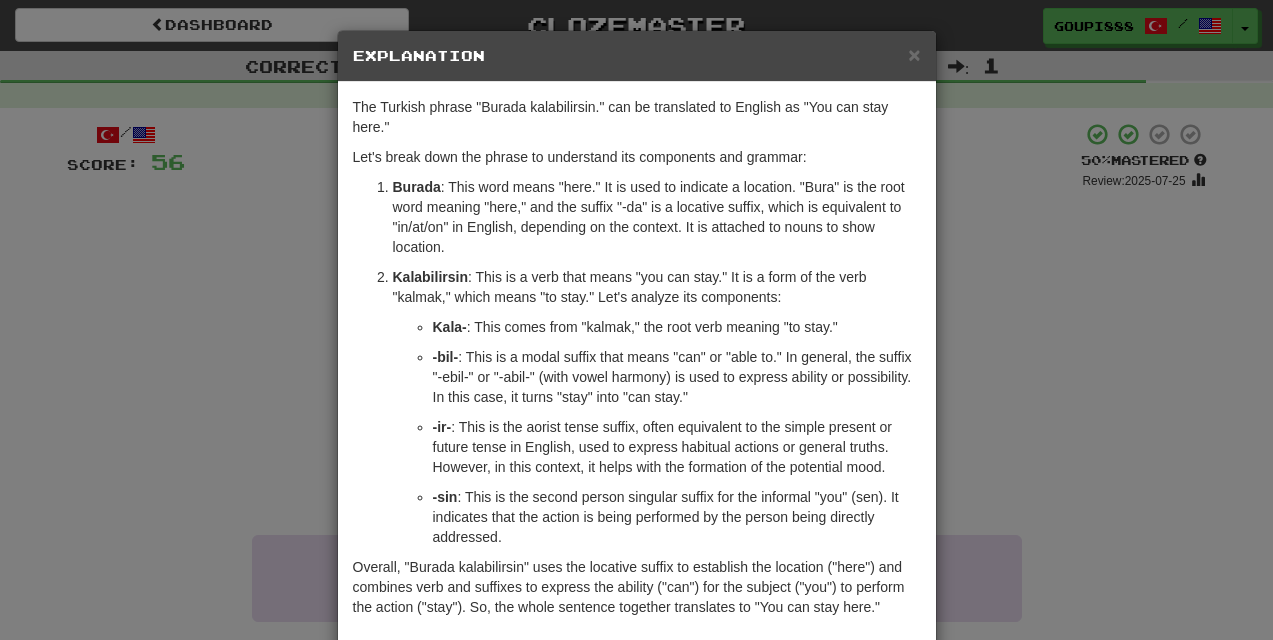 click on "× Explanation The Turkish phrase "Burada kalabilirsin." can be translated to English as "You can stay here."
Let you understand its components and grammar:
Burada : This word means "here." It is used to indicate a location. "Bura" is the root word meaning "here," and the suffix "-da" is a locative suffix, which is equivalent to "in/at/on" in English, depending on the context. It is attached to nouns to show location.
Kalabilirsin : This is a verb that means "you can stay." It is a form of the verb "kalmak," which means "to stay." Let's analyze its components:
Kala- : This comes from "kalmak," the root verb meaning "to stay."
-bil- : This is a modal suffix that means "can" or "able to." In general, the suffix "-ebil-" or "-abil-" (with vowel harmony) is used to express ability or possibility. In this case, it turns "stay" into "can stay."
-ir-
-sin
In beta. Generated by ChatGPT. Like it? Hate it?  Let us know ! Close" at bounding box center [636, 320] 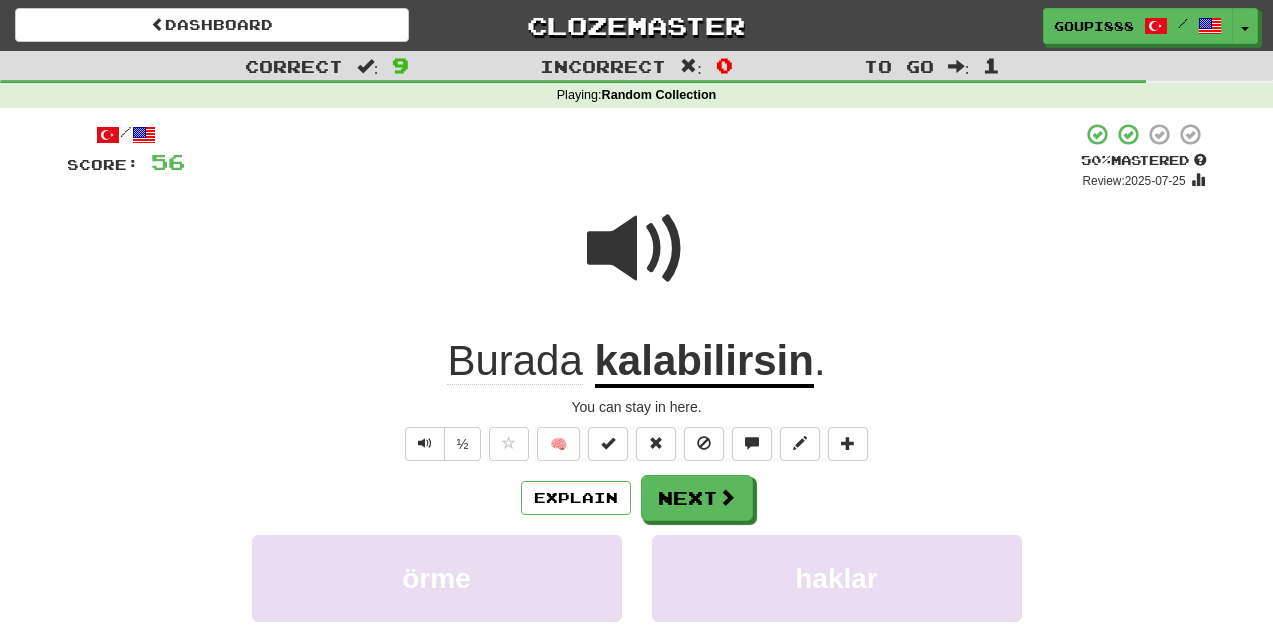 click at bounding box center (637, 249) 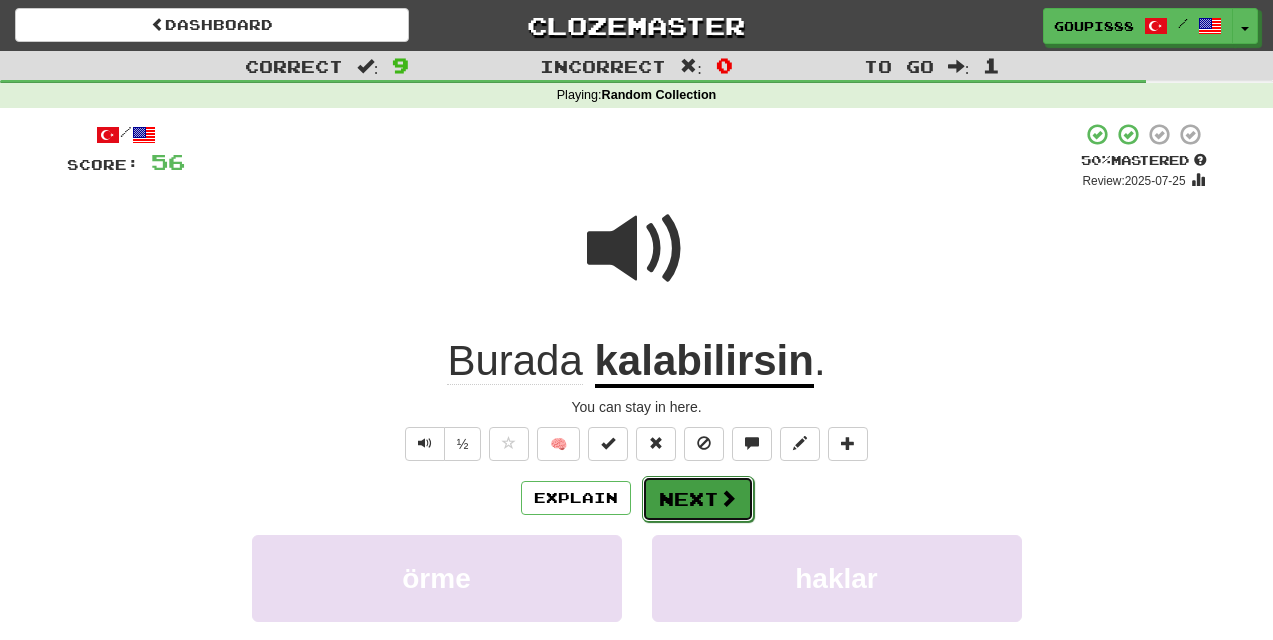 click at bounding box center (728, 498) 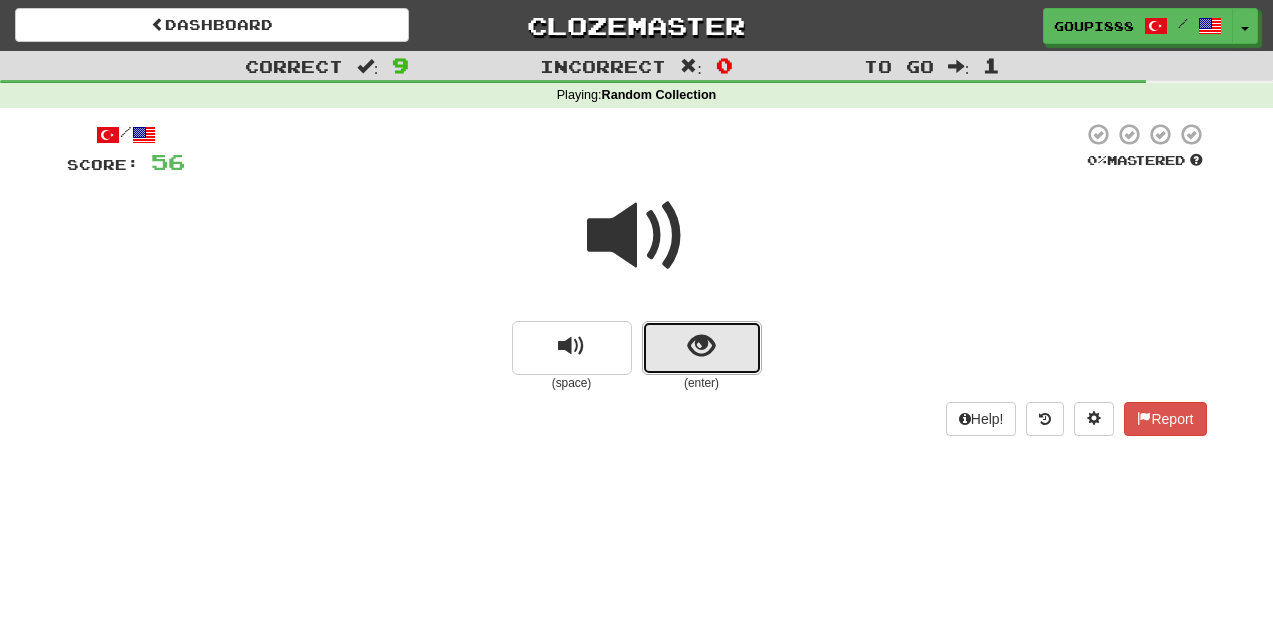 click at bounding box center [701, 346] 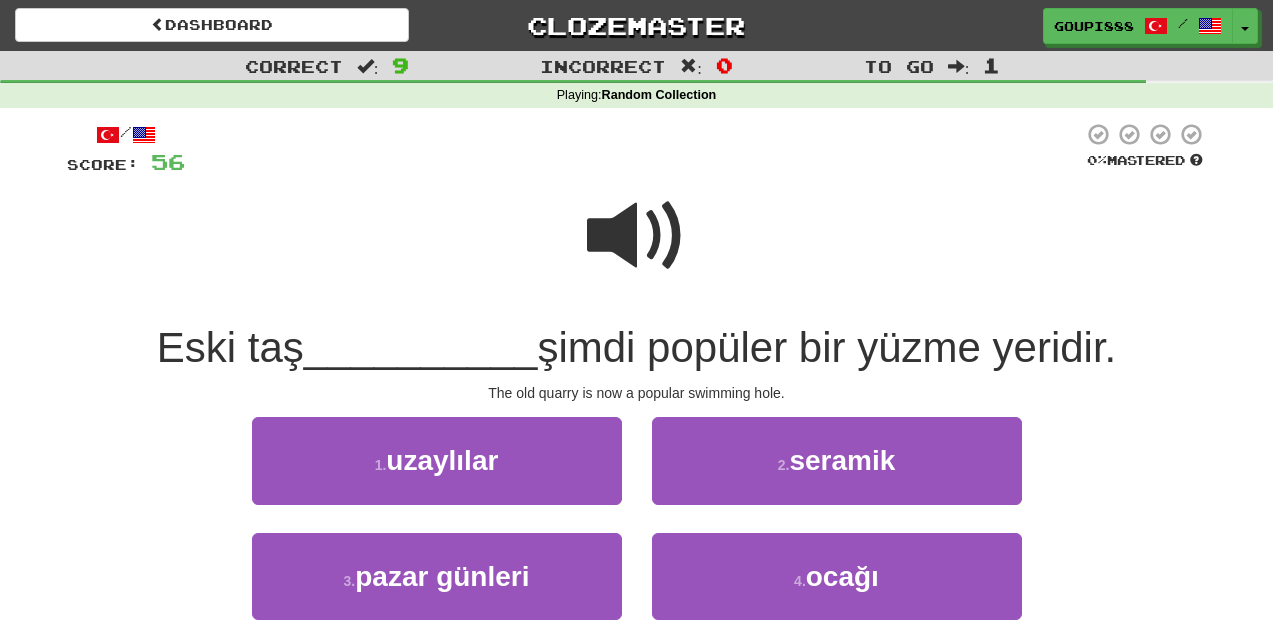 click at bounding box center [637, 236] 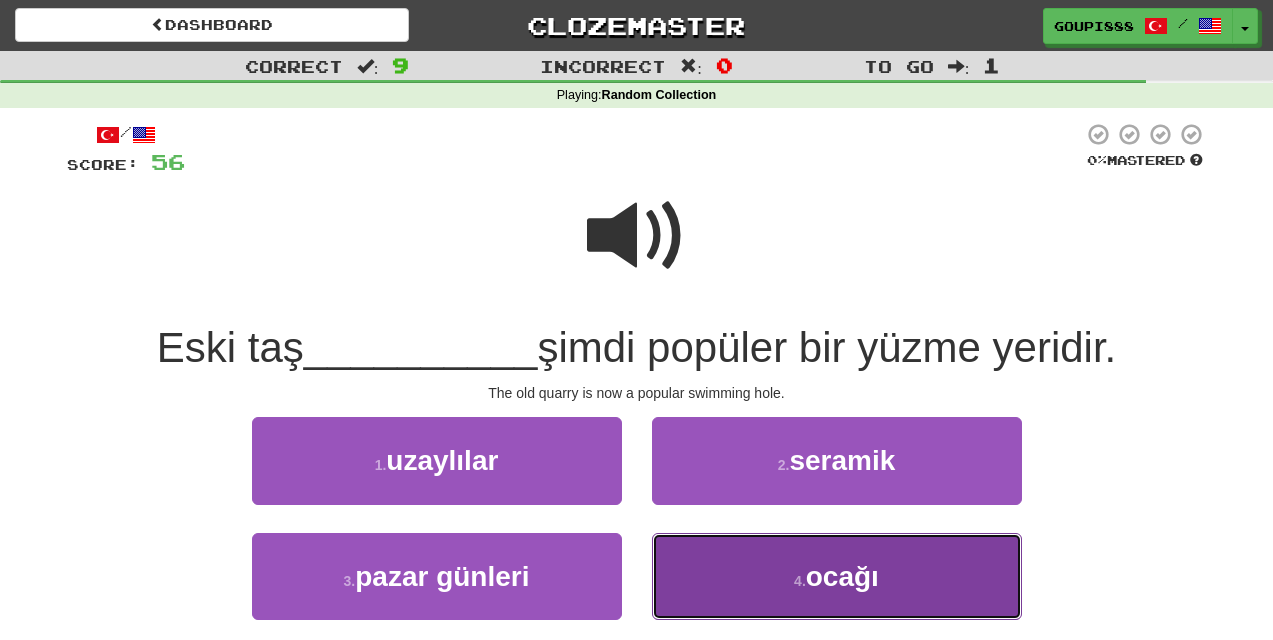 click on "4 ." at bounding box center [800, 581] 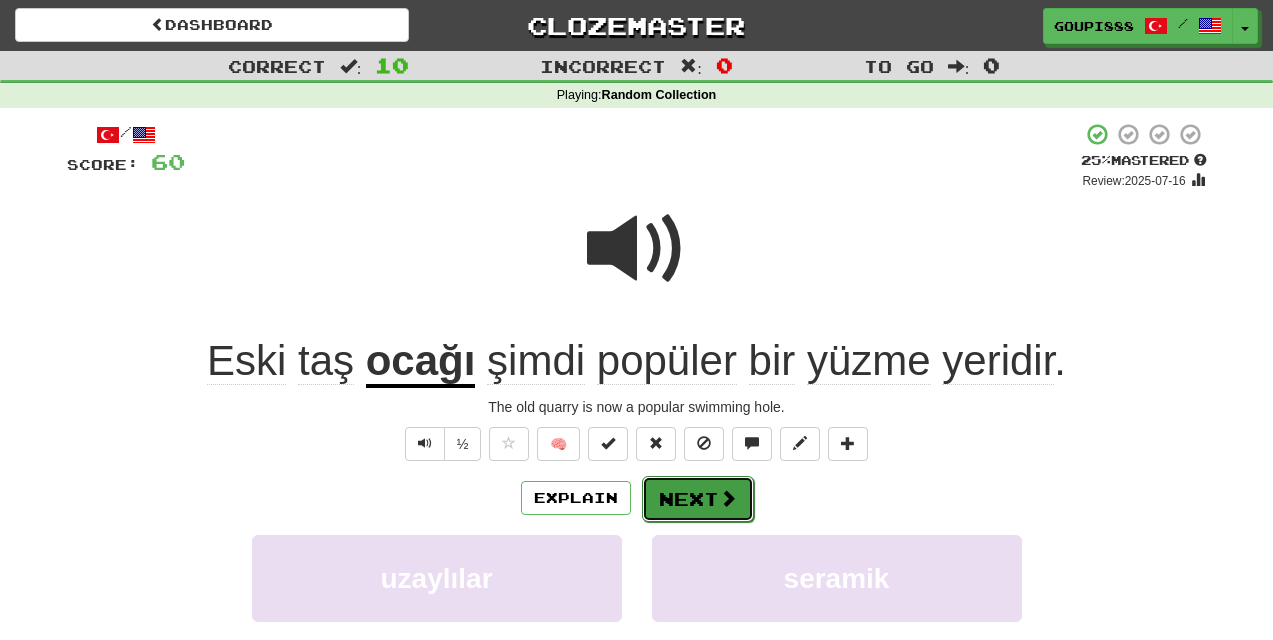 click on "Next" at bounding box center (698, 499) 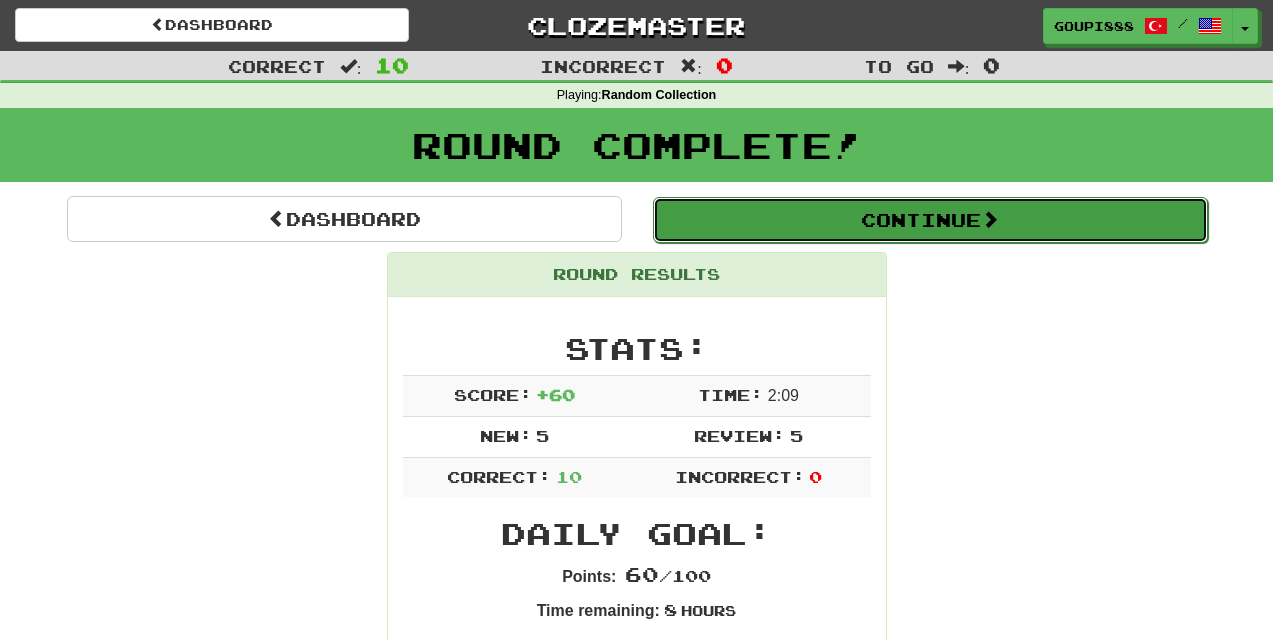 click on "Continue" at bounding box center (930, 220) 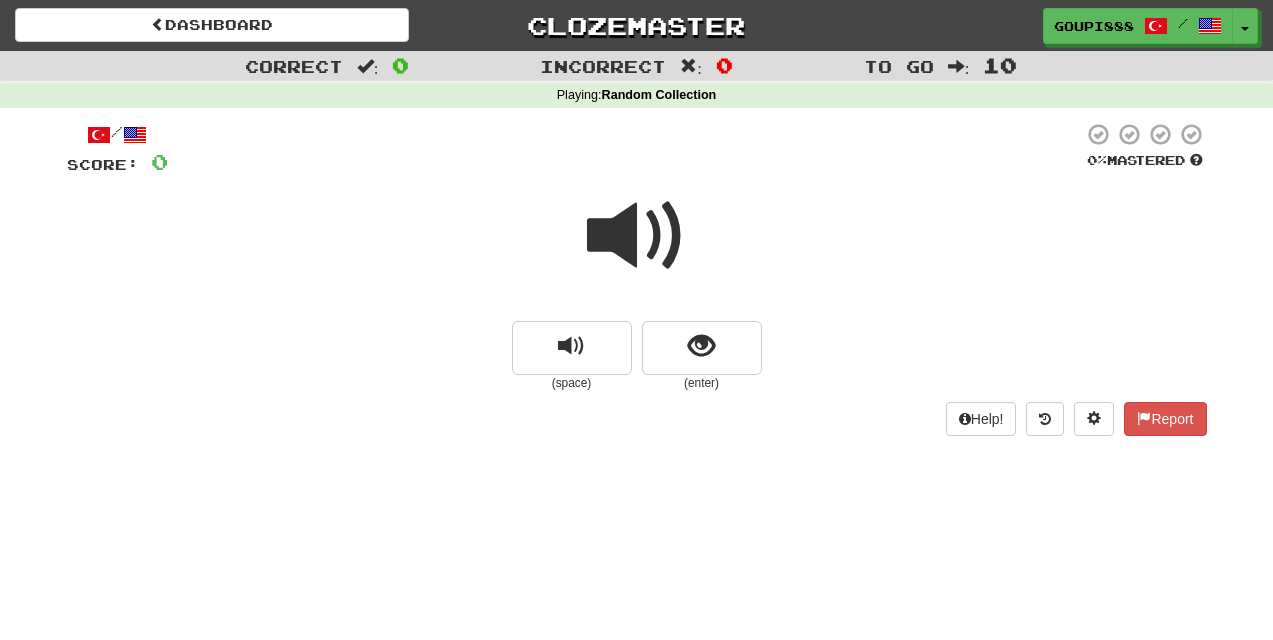 click at bounding box center [637, 236] 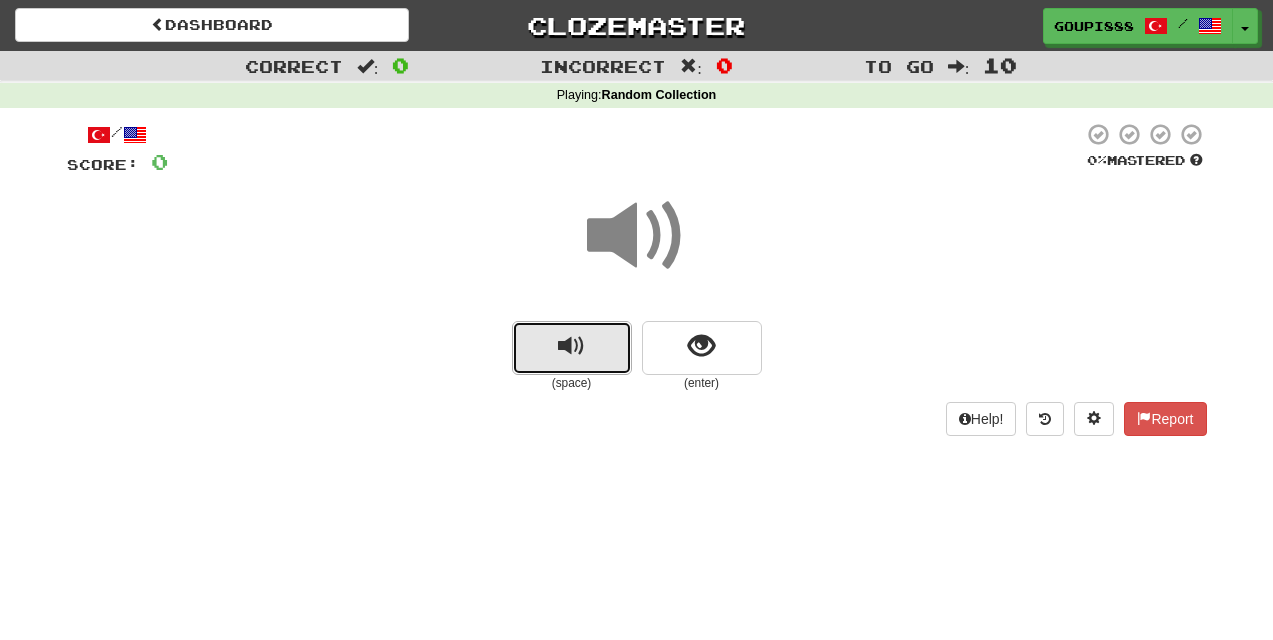 click at bounding box center [571, 346] 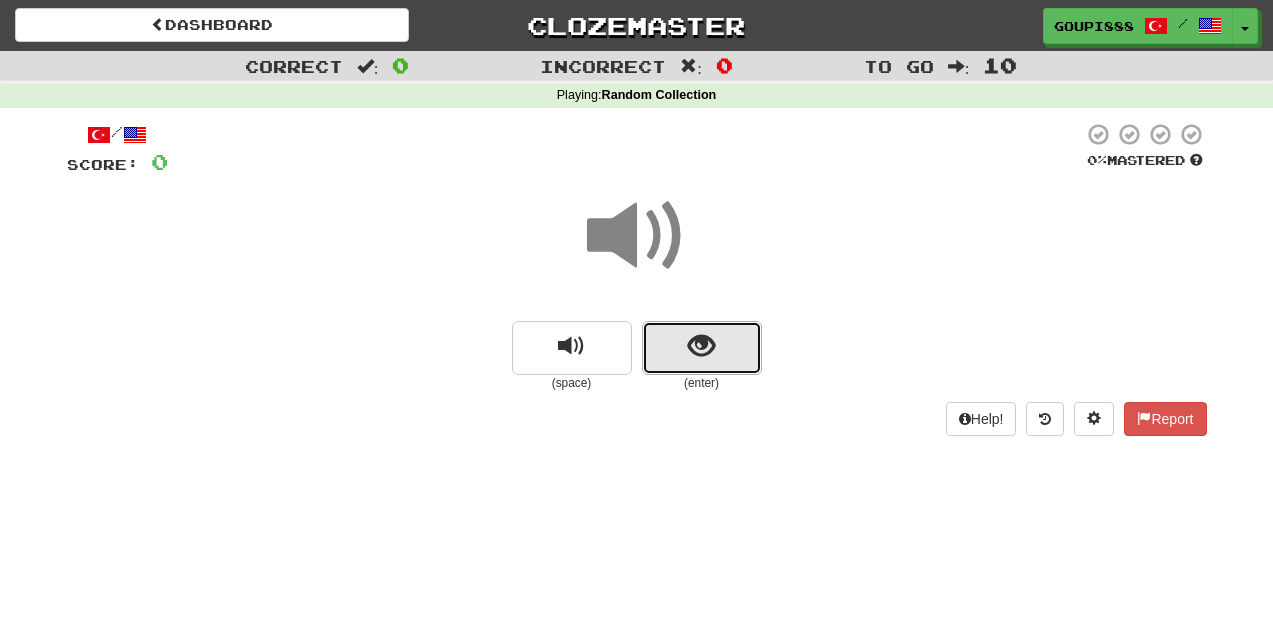 click at bounding box center (701, 346) 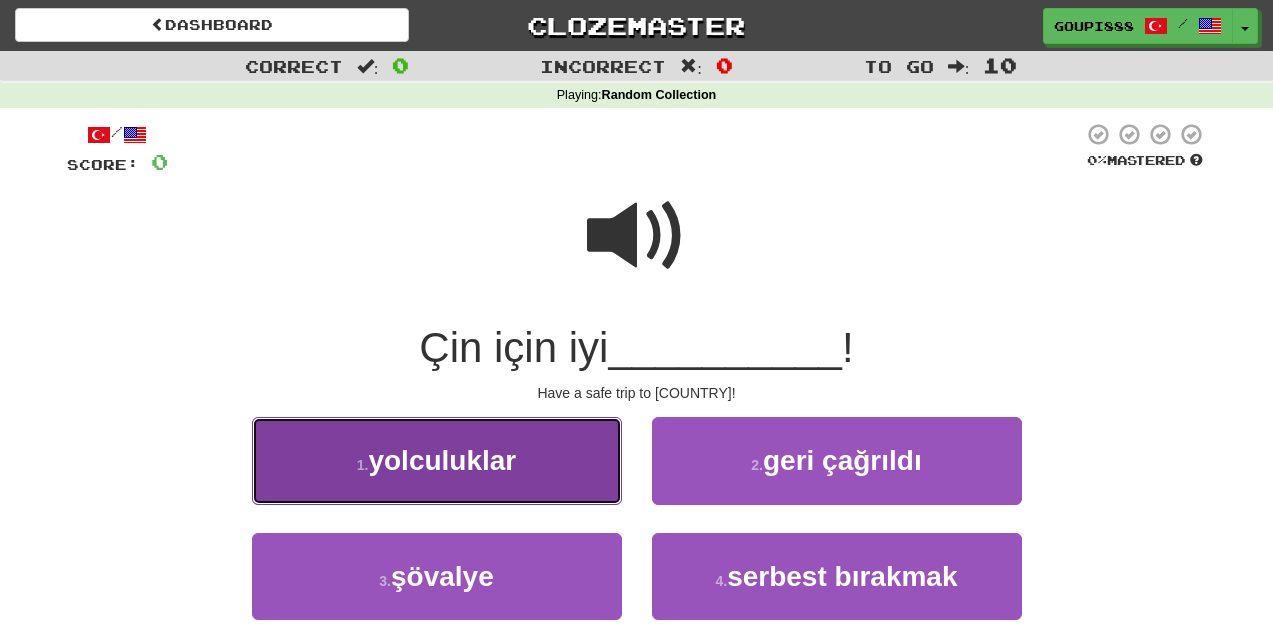 click on "1 .  yolculuklar" at bounding box center [437, 460] 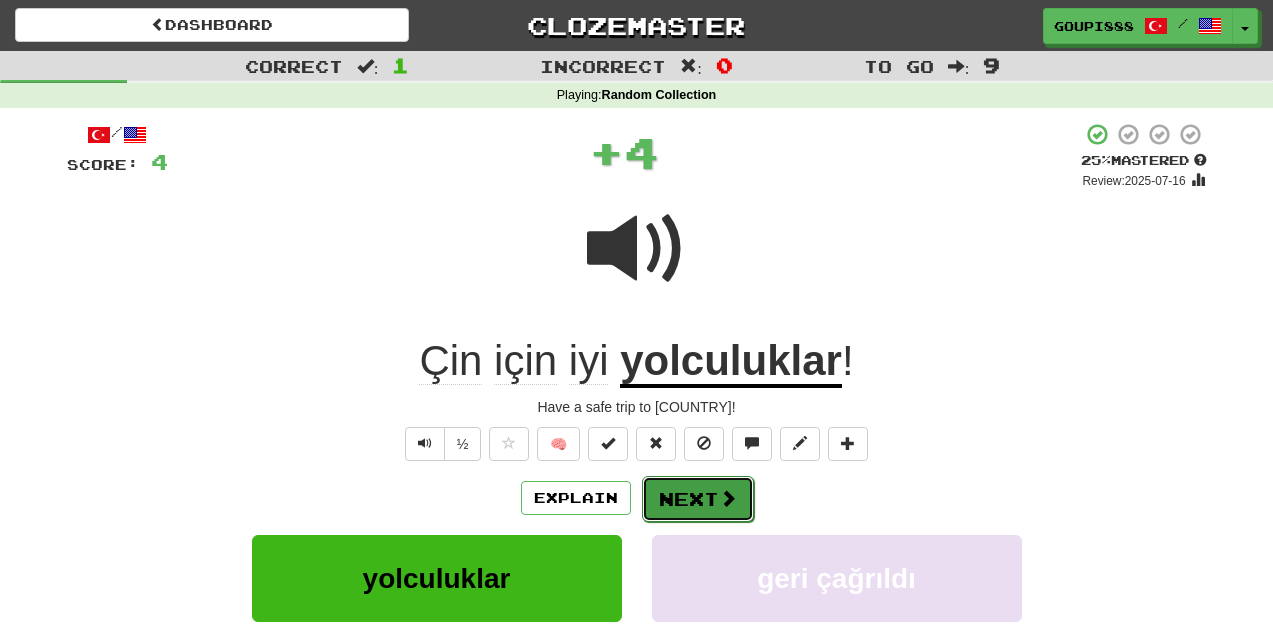 click on "Next" at bounding box center [698, 499] 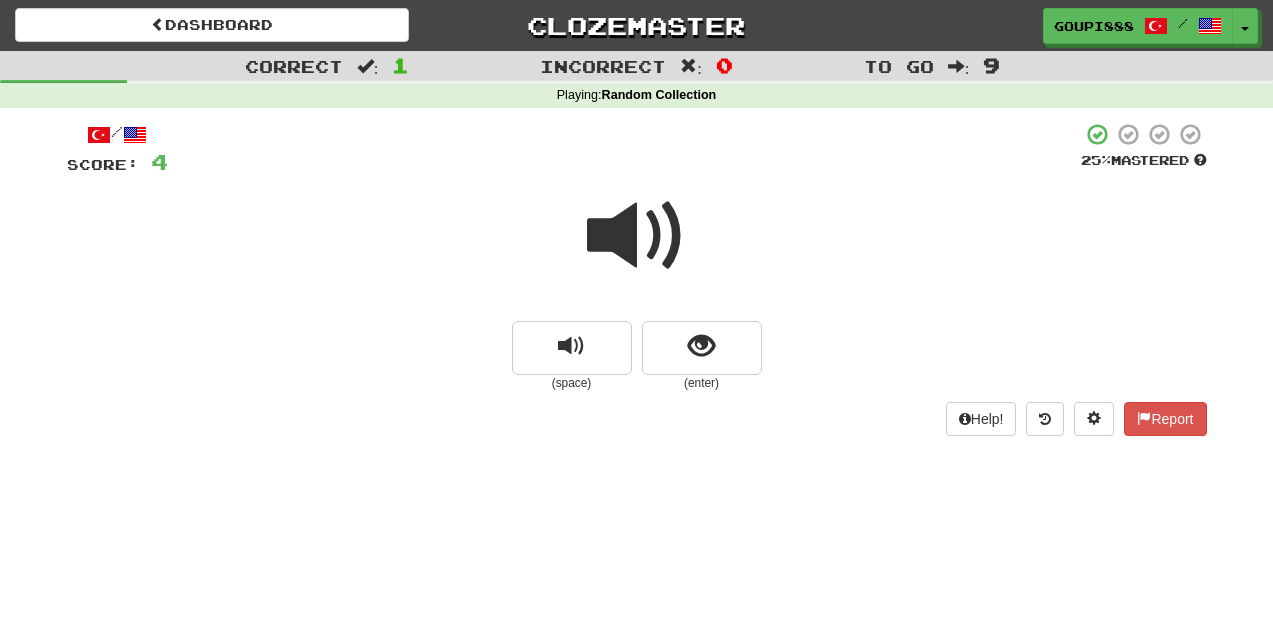 click at bounding box center [637, 236] 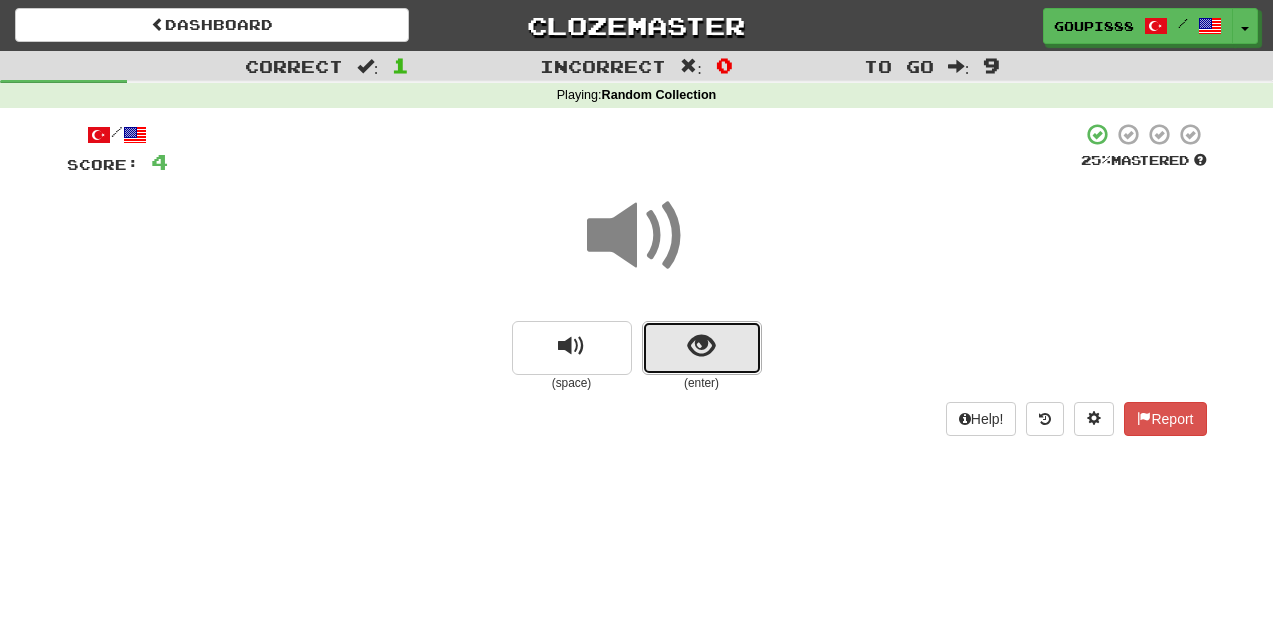 click at bounding box center (702, 348) 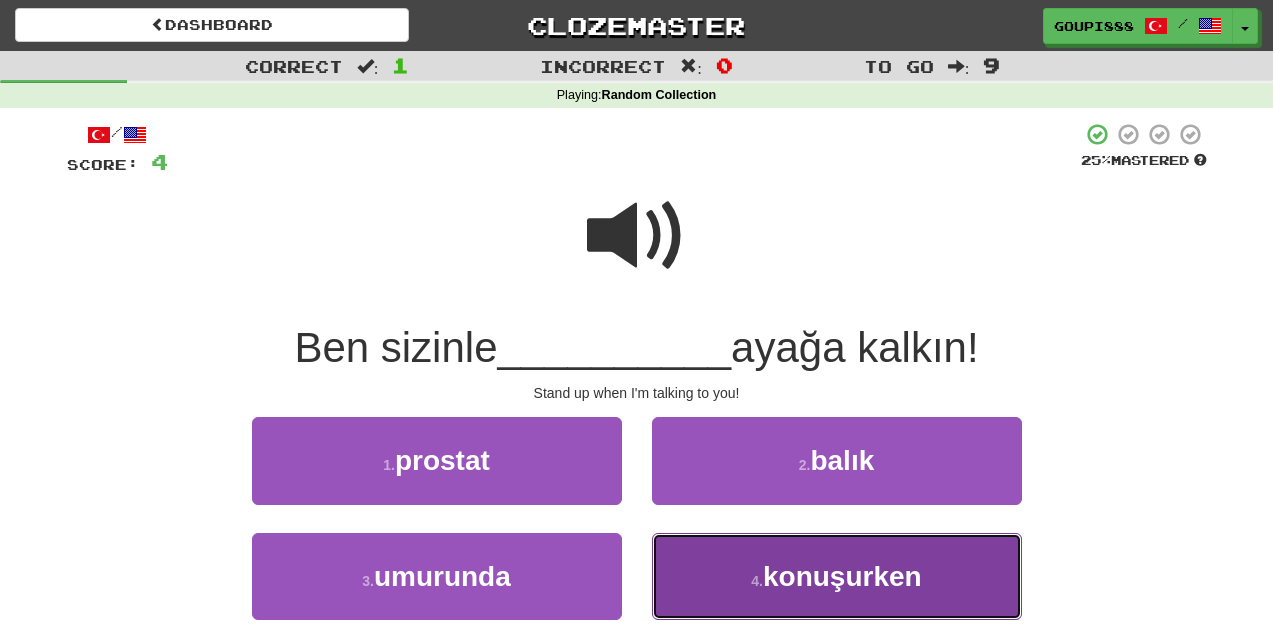 click on "konuşurken" at bounding box center (842, 576) 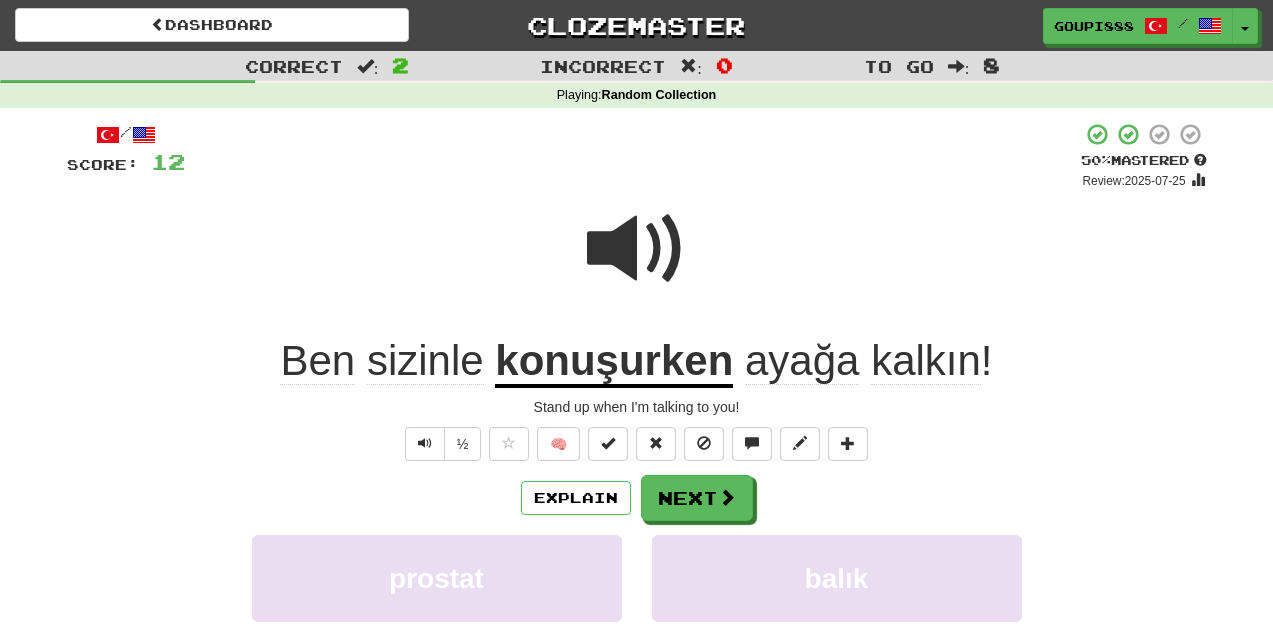click at bounding box center [637, 249] 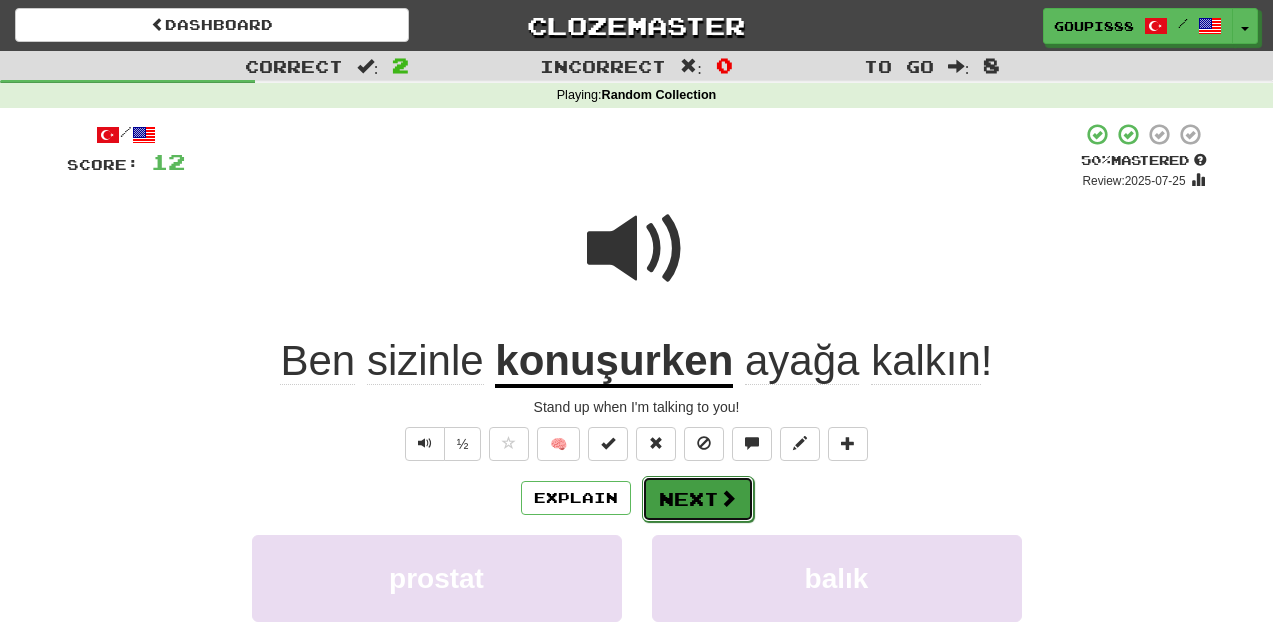 click at bounding box center [728, 498] 